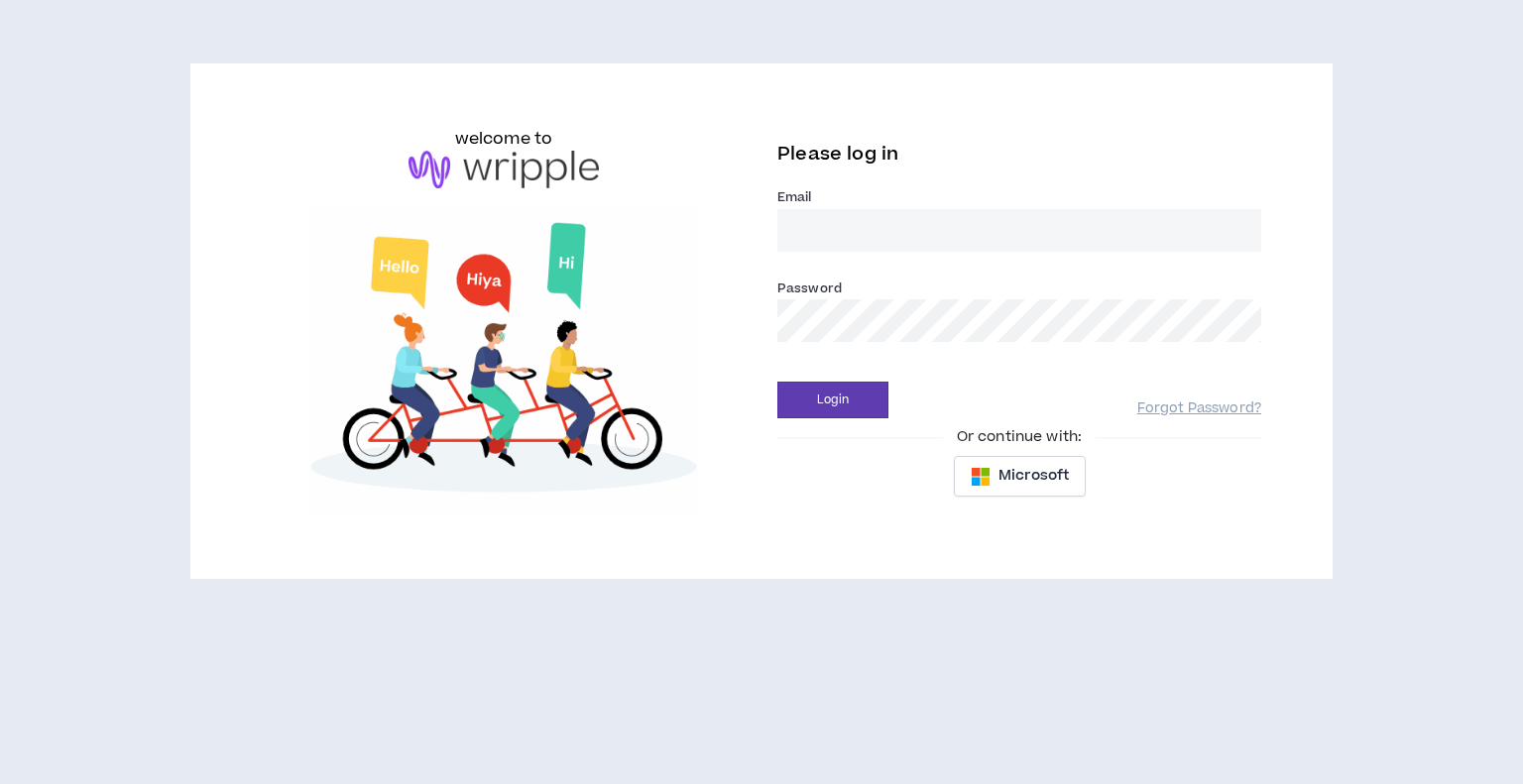 scroll, scrollTop: 0, scrollLeft: 0, axis: both 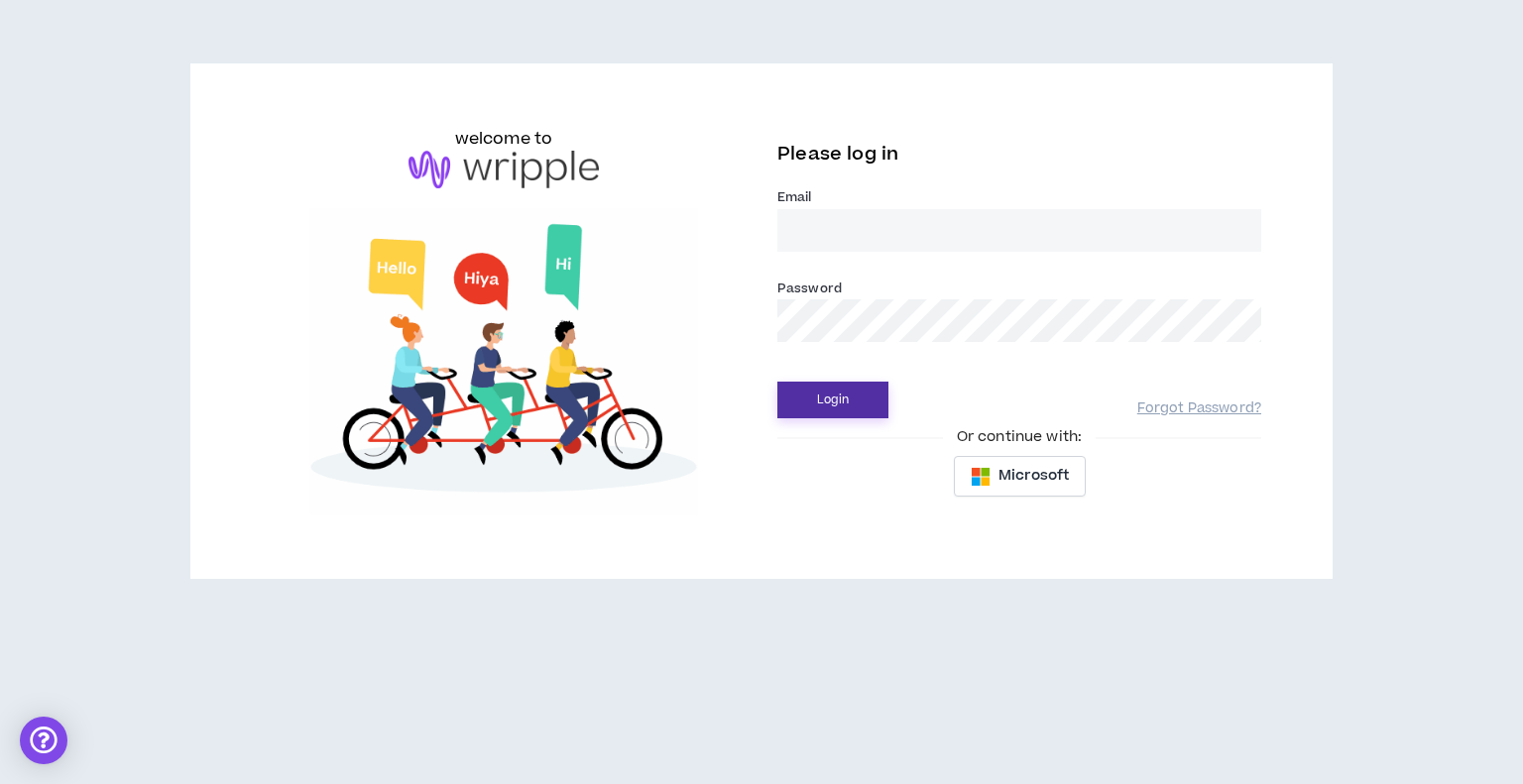type on "klawson+@example.com" 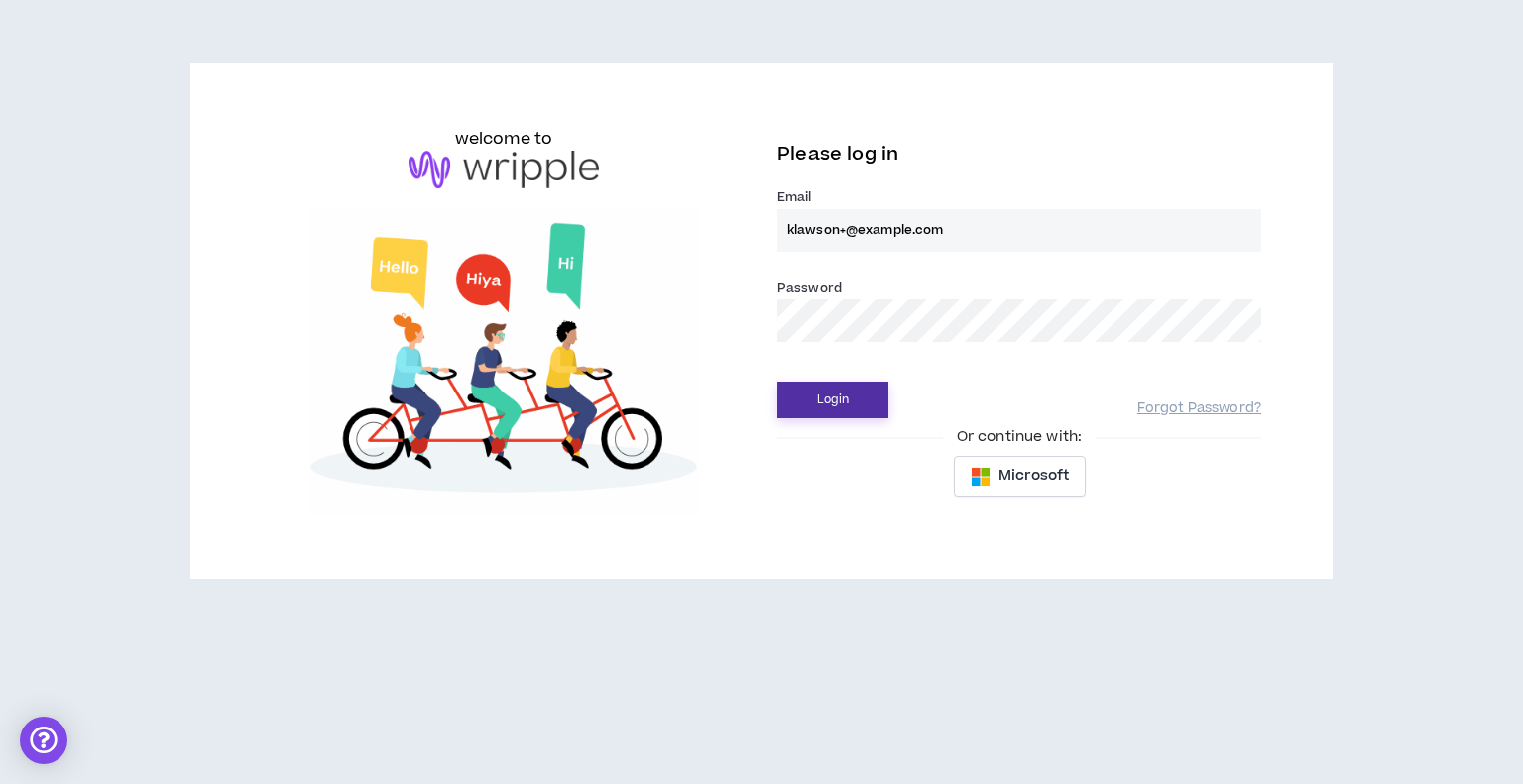 click on "Login" at bounding box center (833, 399) 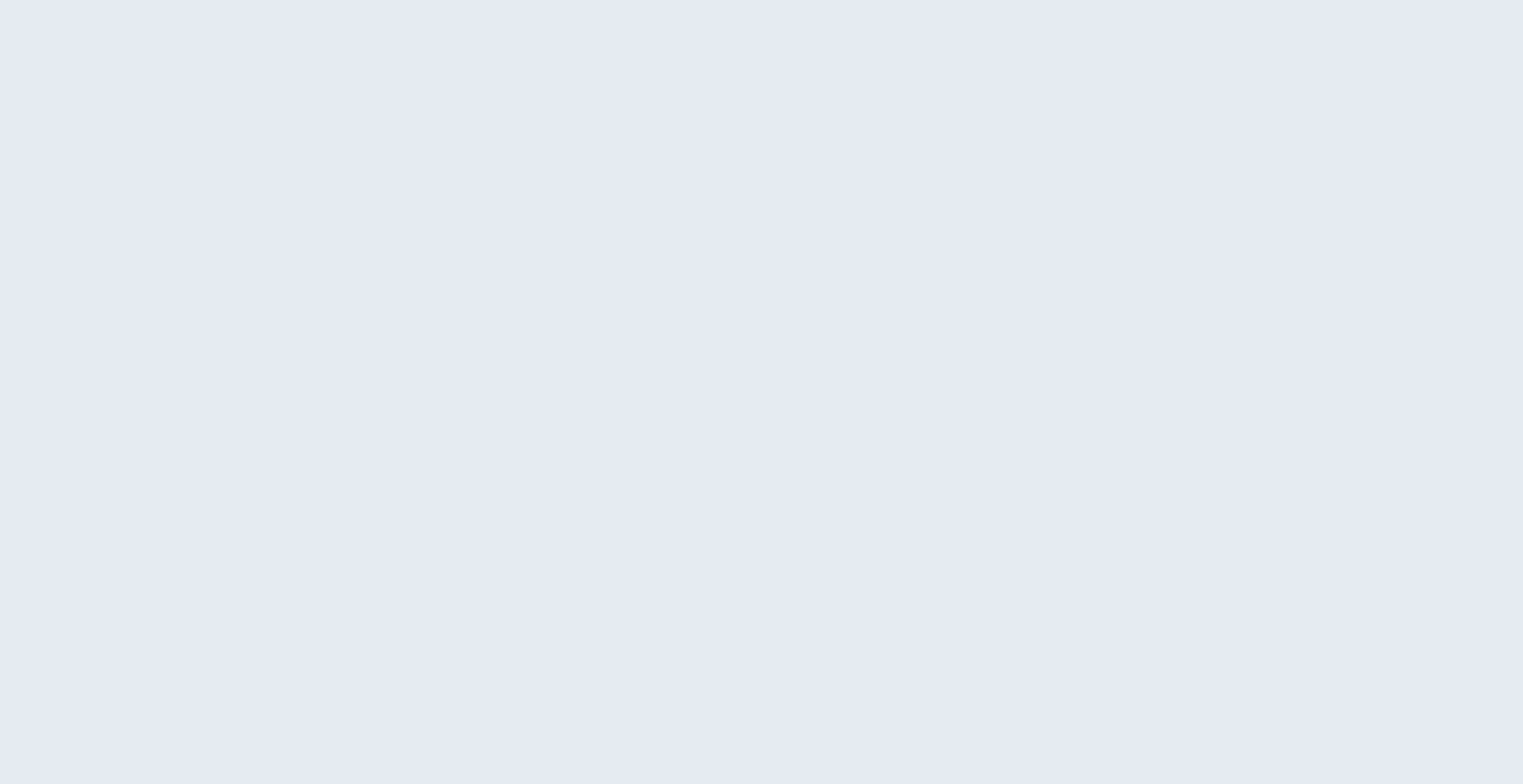 scroll, scrollTop: 0, scrollLeft: 0, axis: both 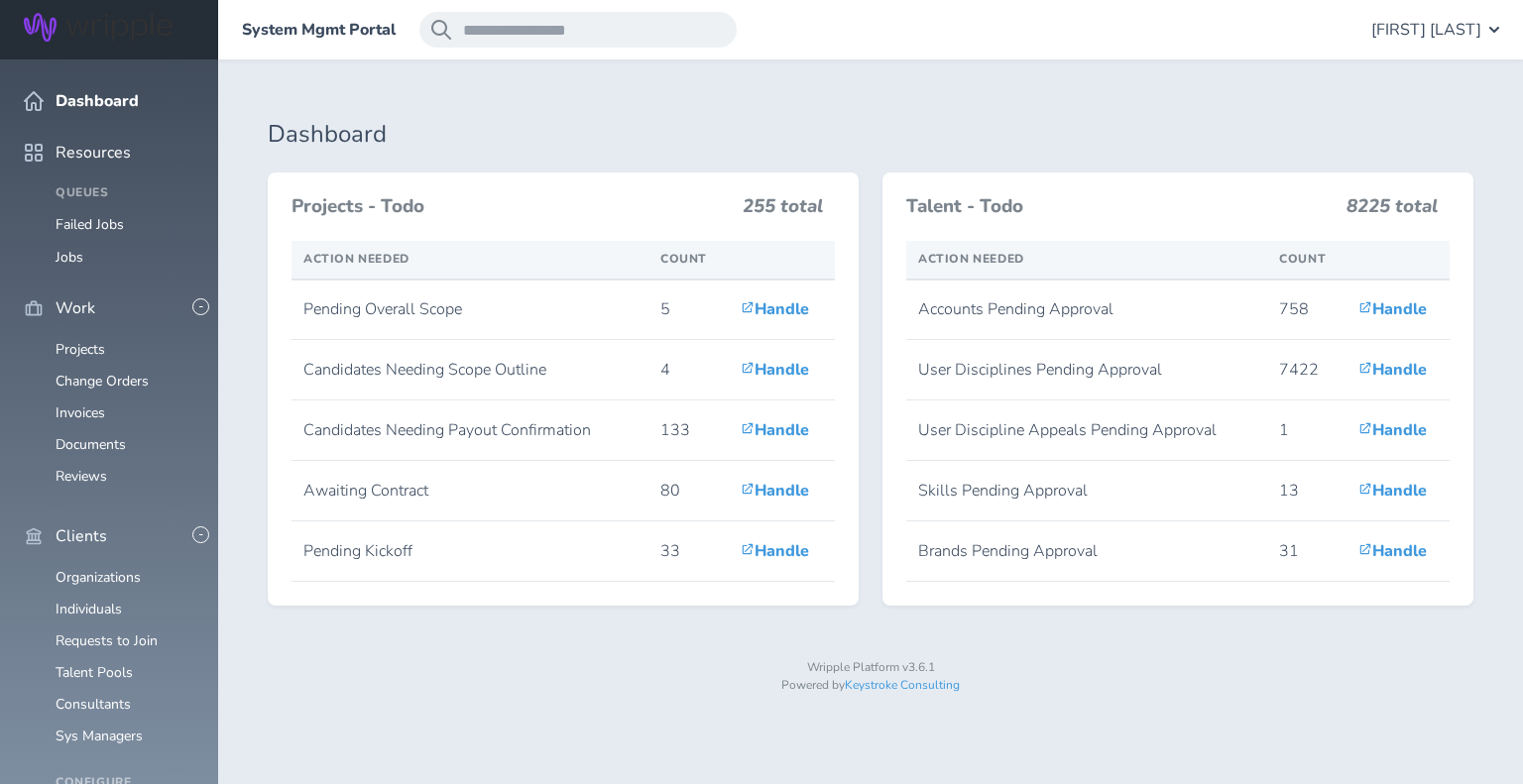 click on "Individuals" at bounding box center (88, 1009) 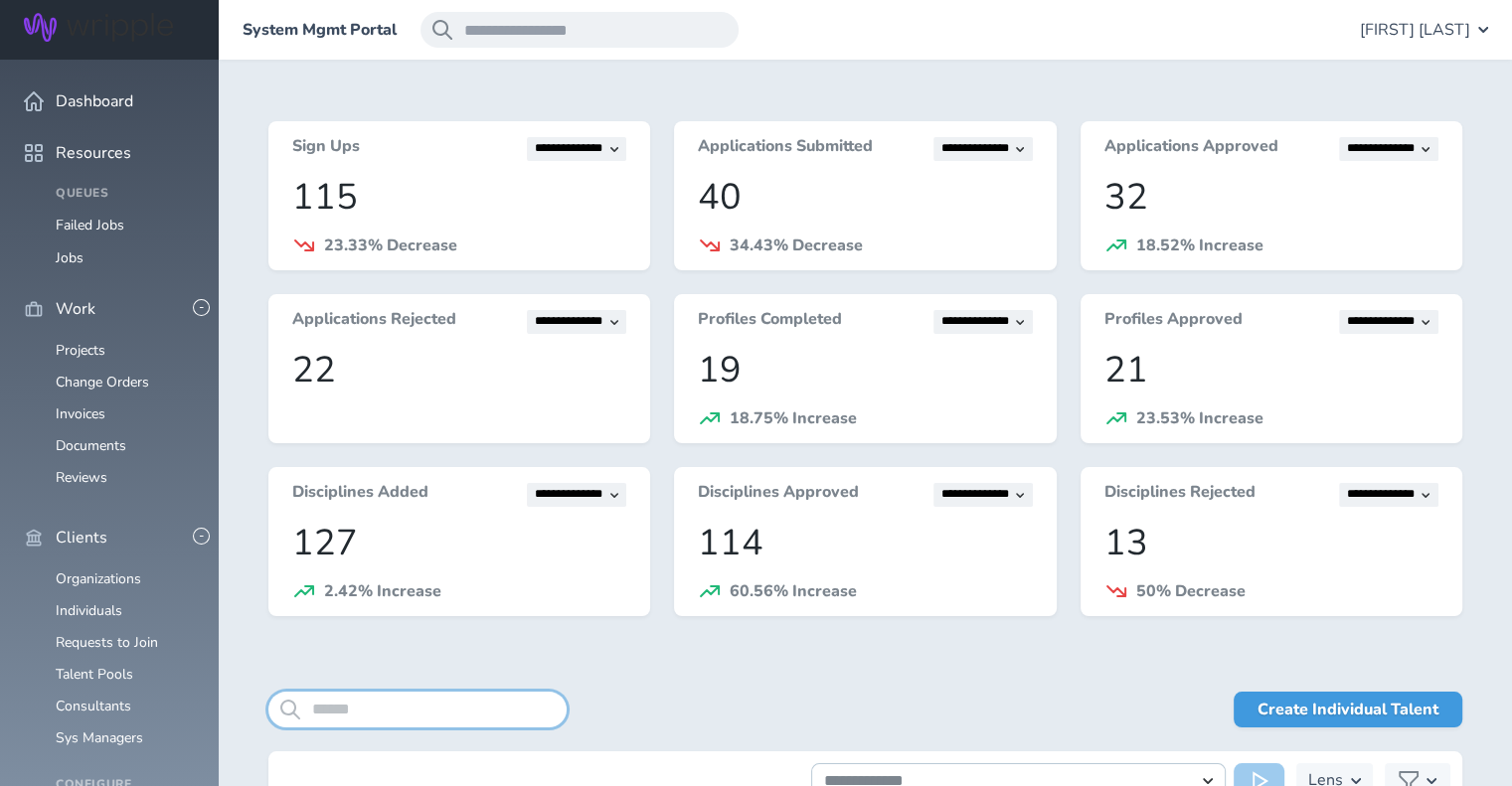 click at bounding box center [418, 709] 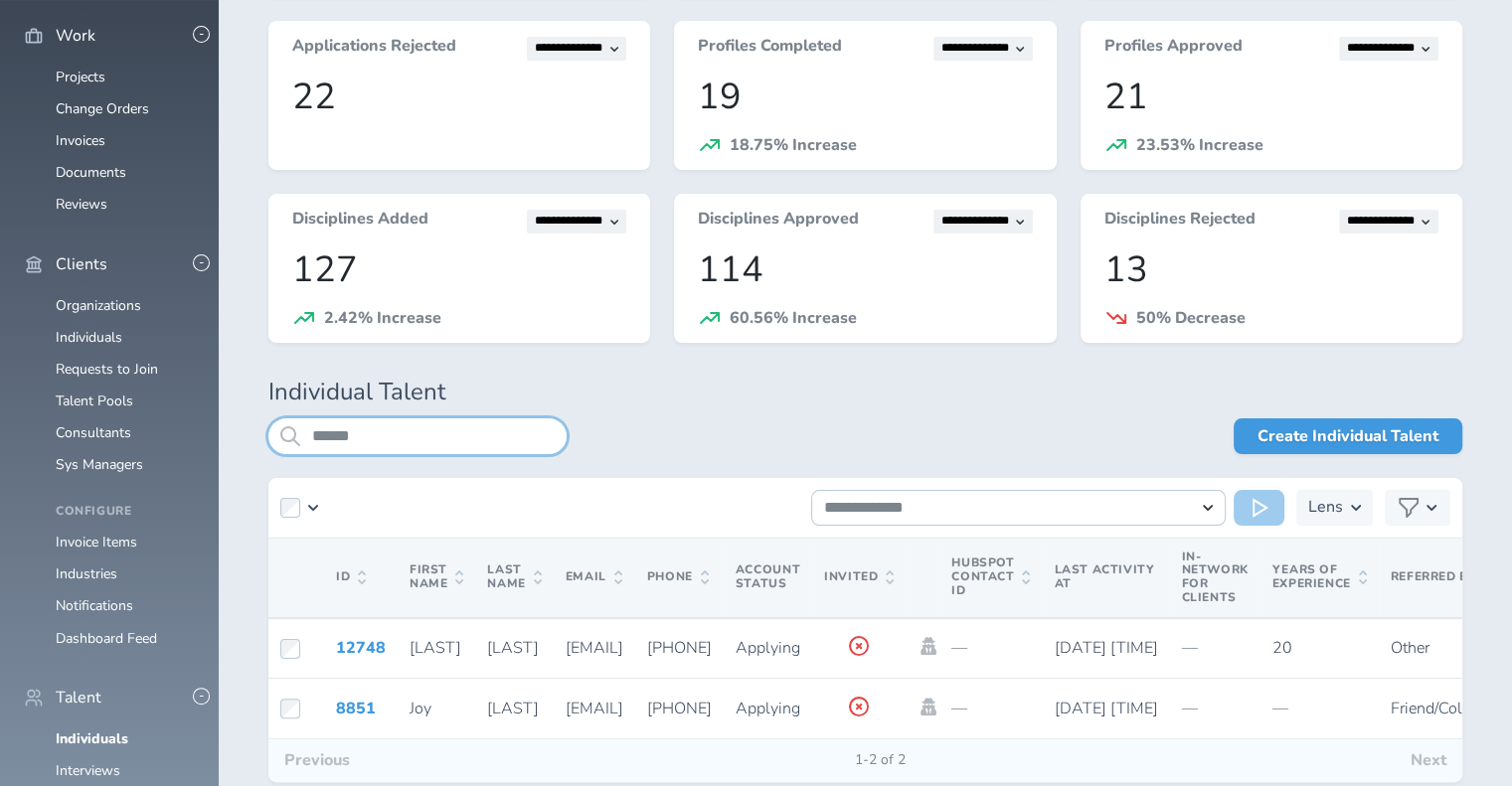 scroll, scrollTop: 349, scrollLeft: 0, axis: vertical 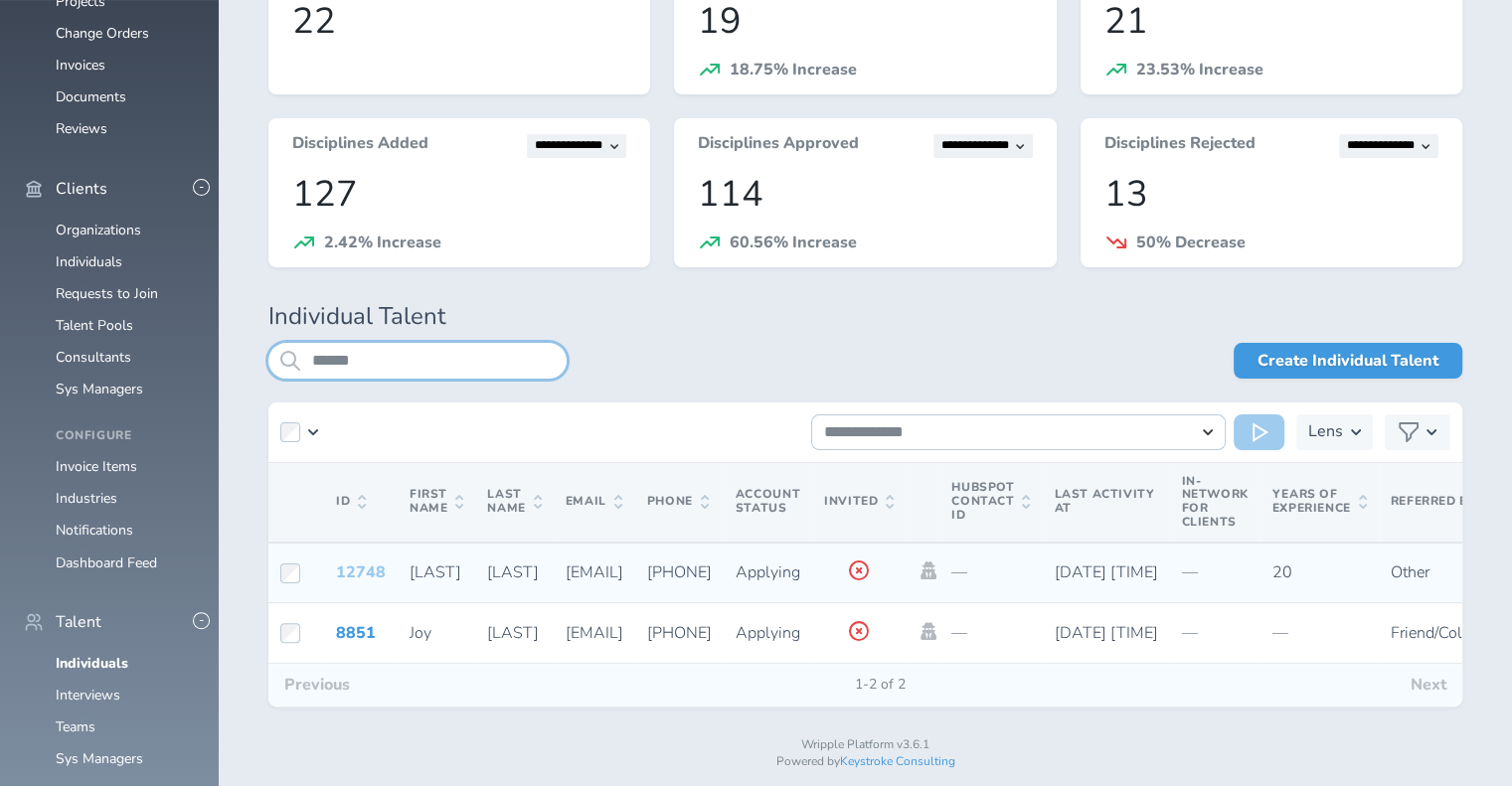 type on "*****" 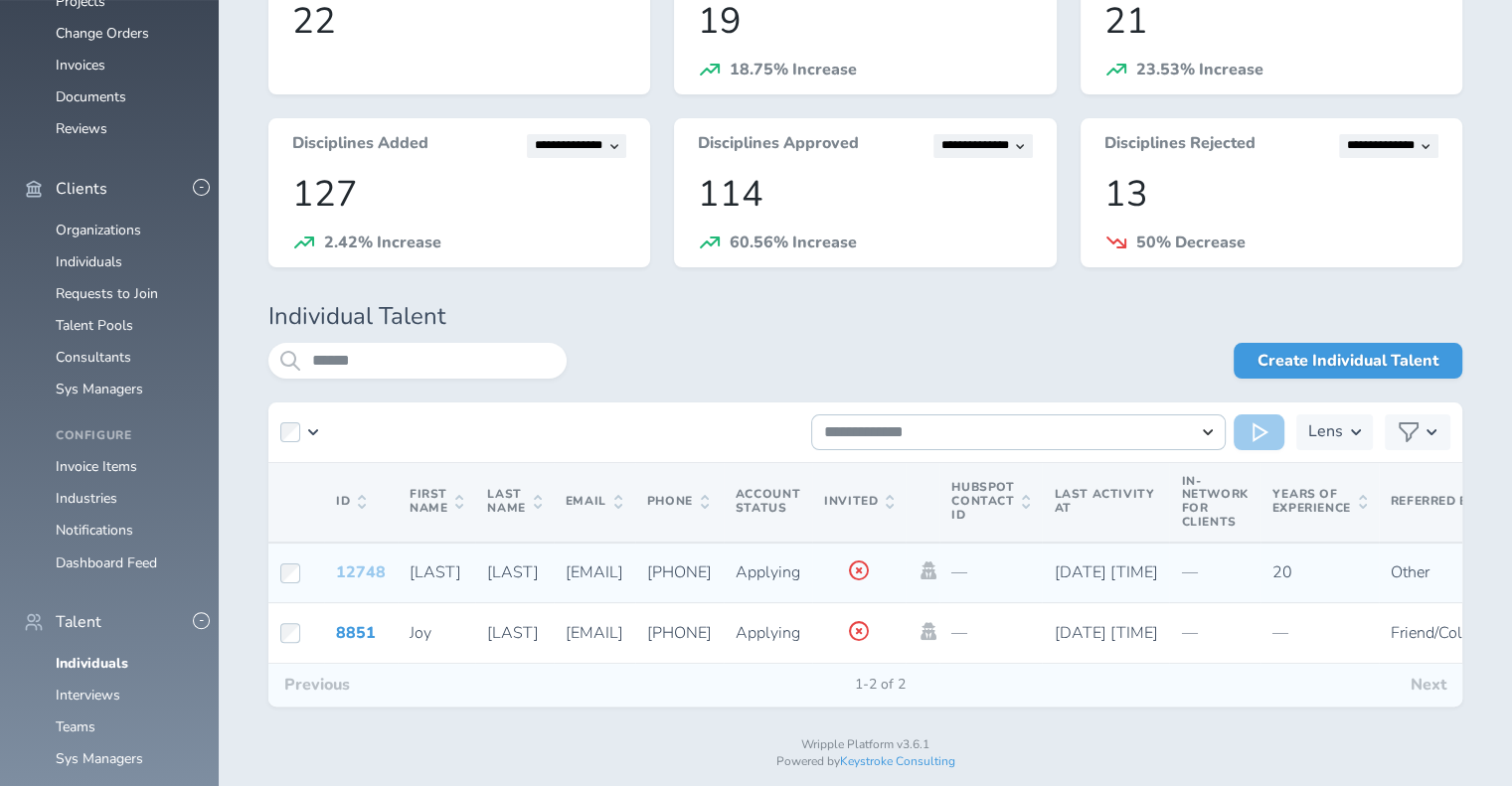 click on "12748" at bounding box center (361, 572) 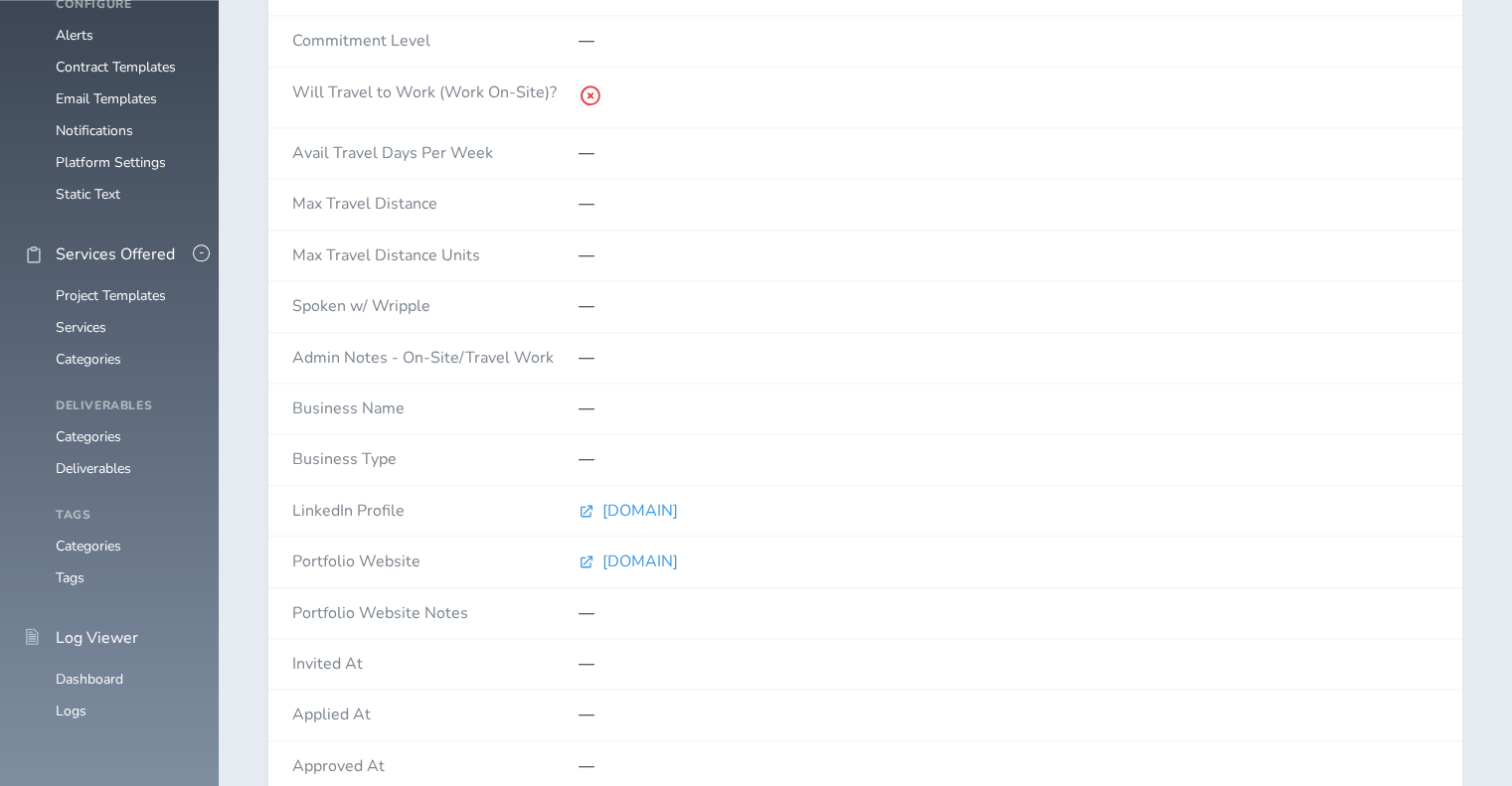 scroll, scrollTop: 2324, scrollLeft: 0, axis: vertical 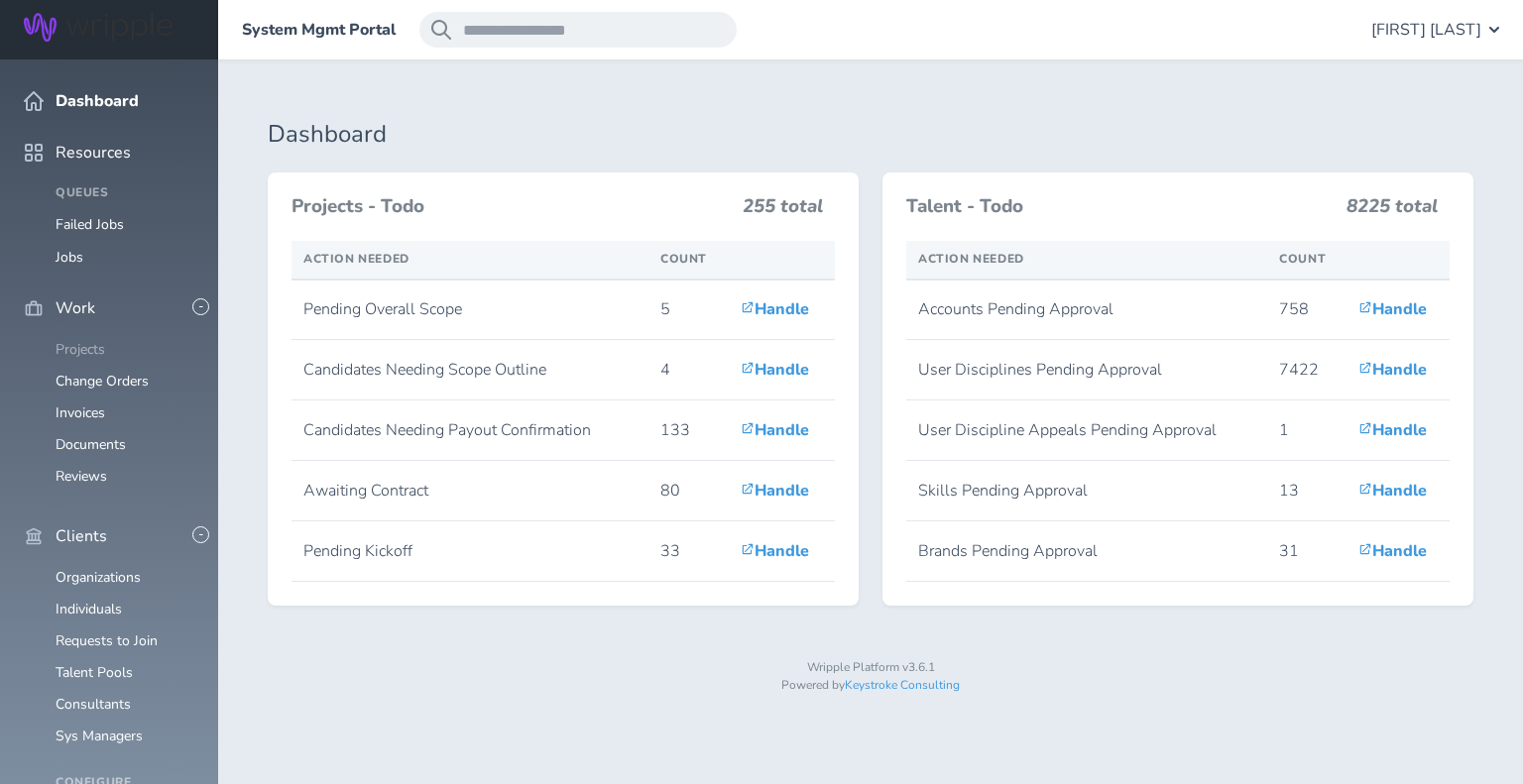 click on "Projects" at bounding box center (80, 349) 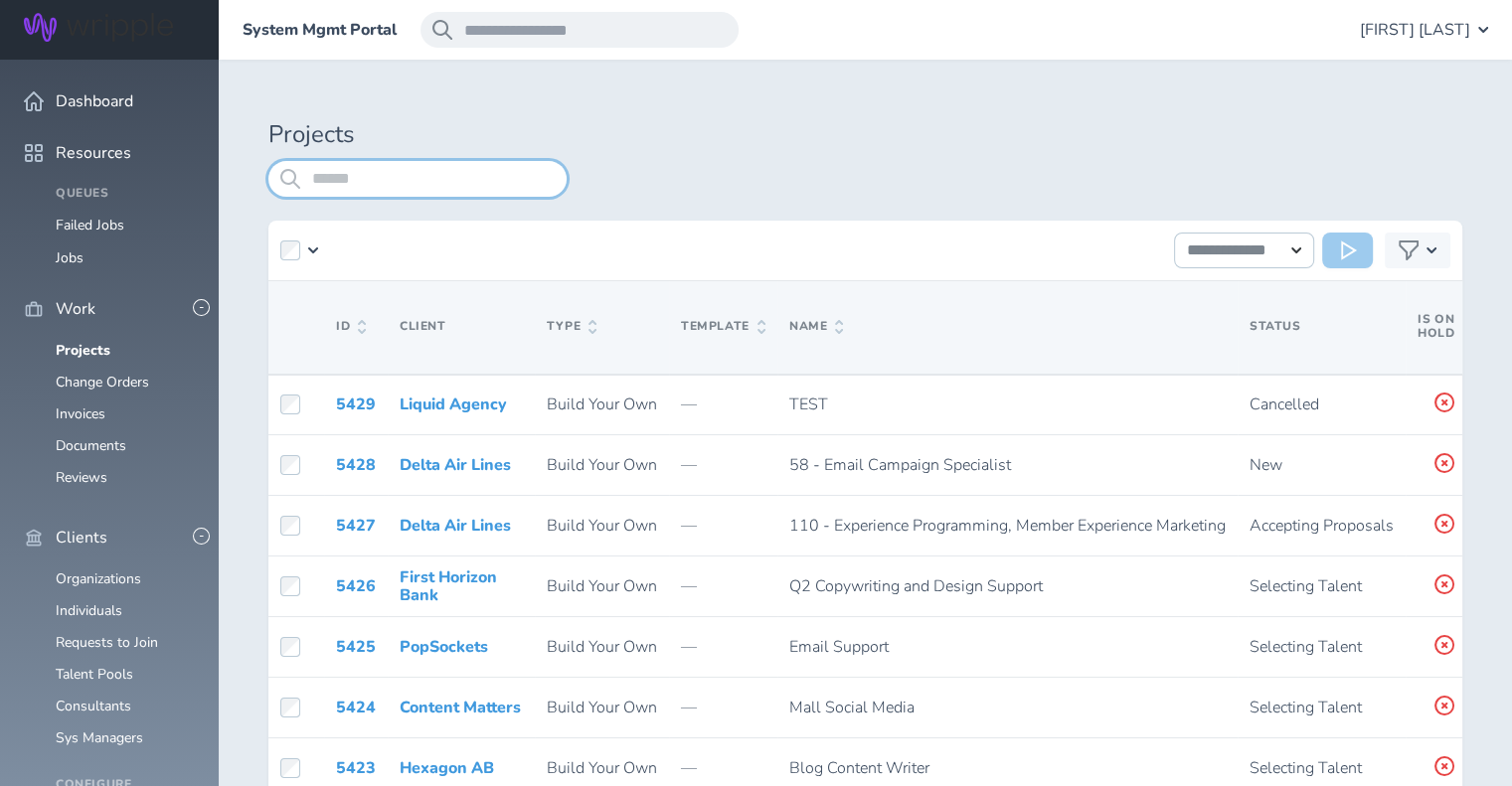 click at bounding box center (418, 179) 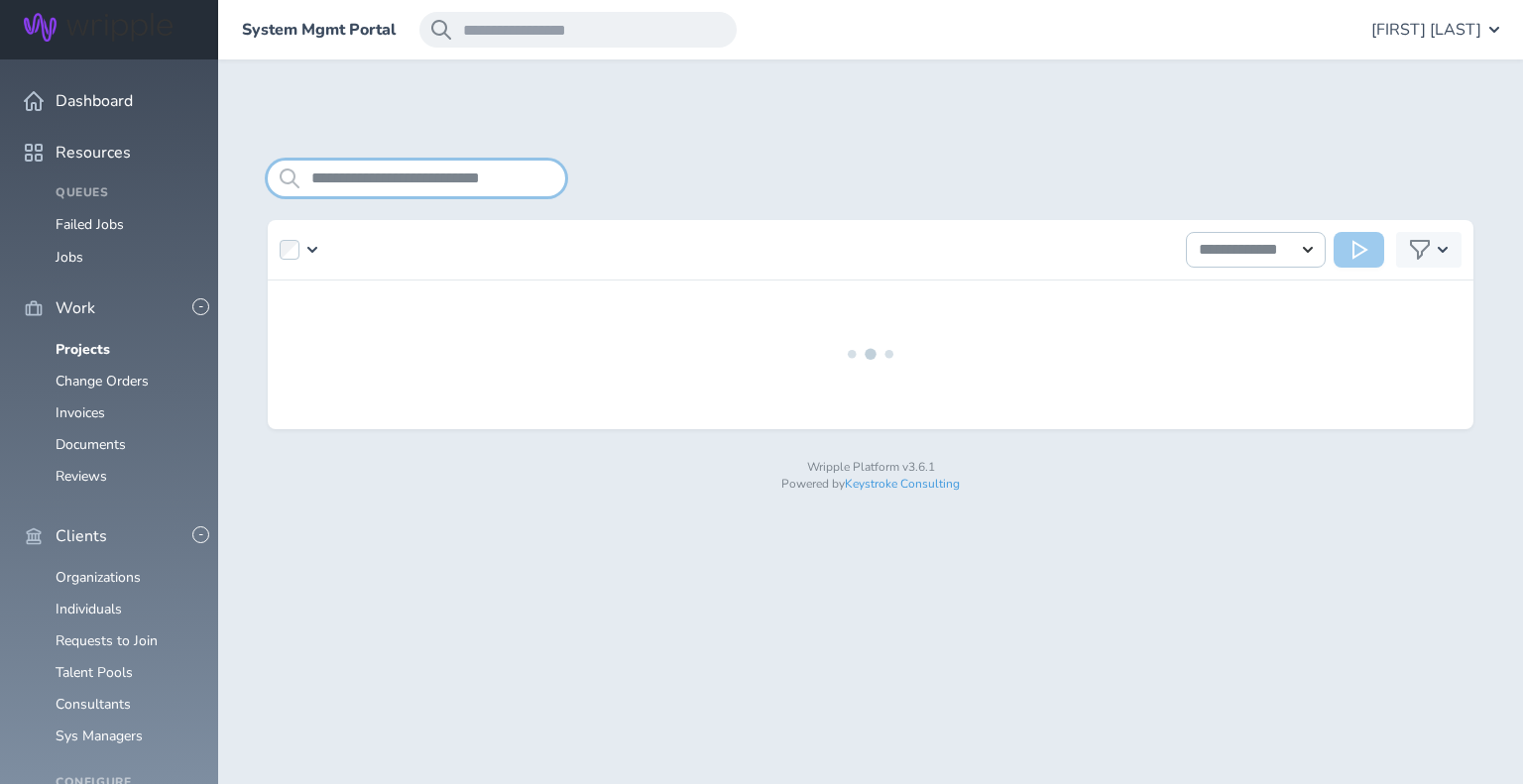 drag, startPoint x: 355, startPoint y: 173, endPoint x: 264, endPoint y: 190, distance: 92.57429 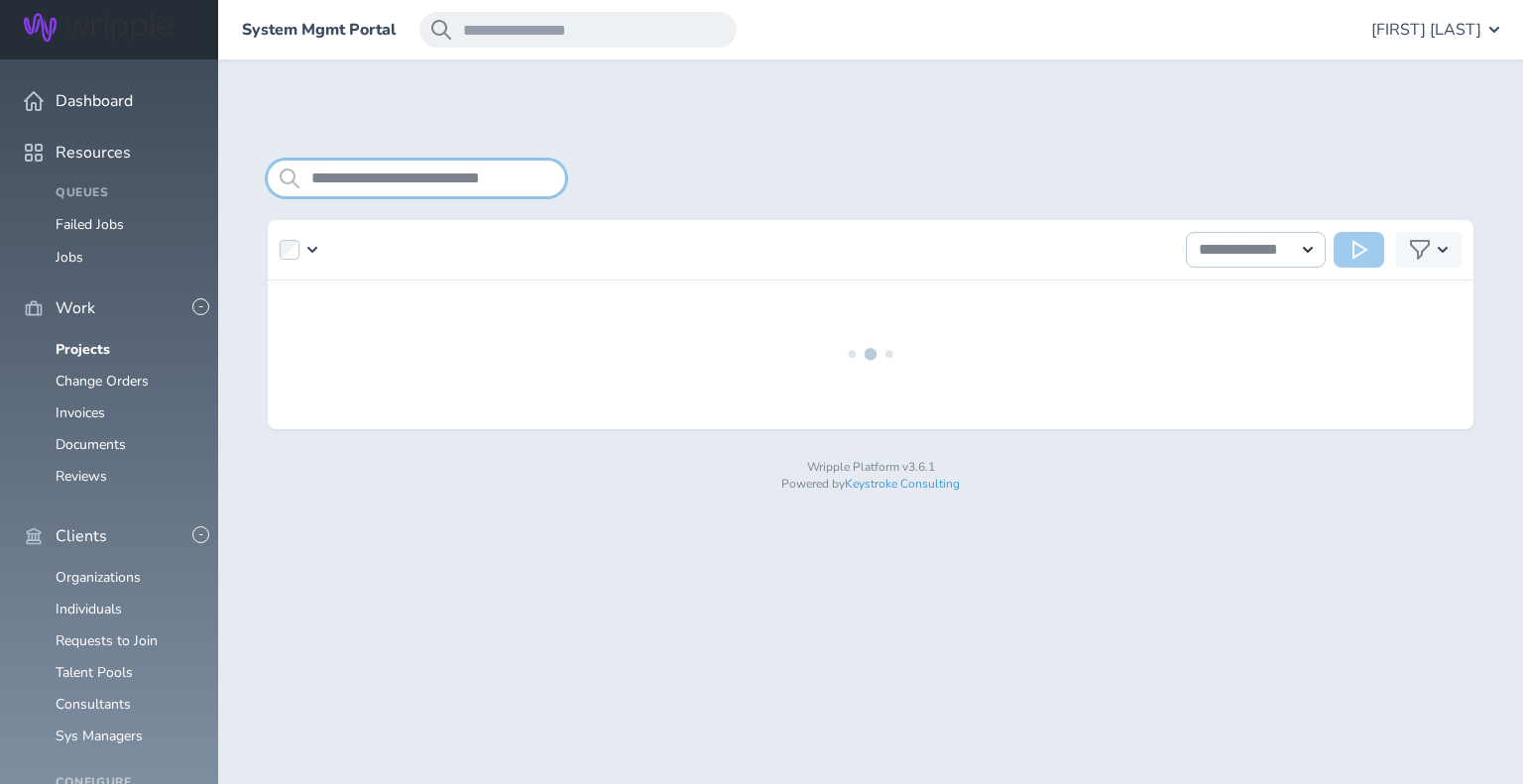 click on "**********" at bounding box center [871, 300] 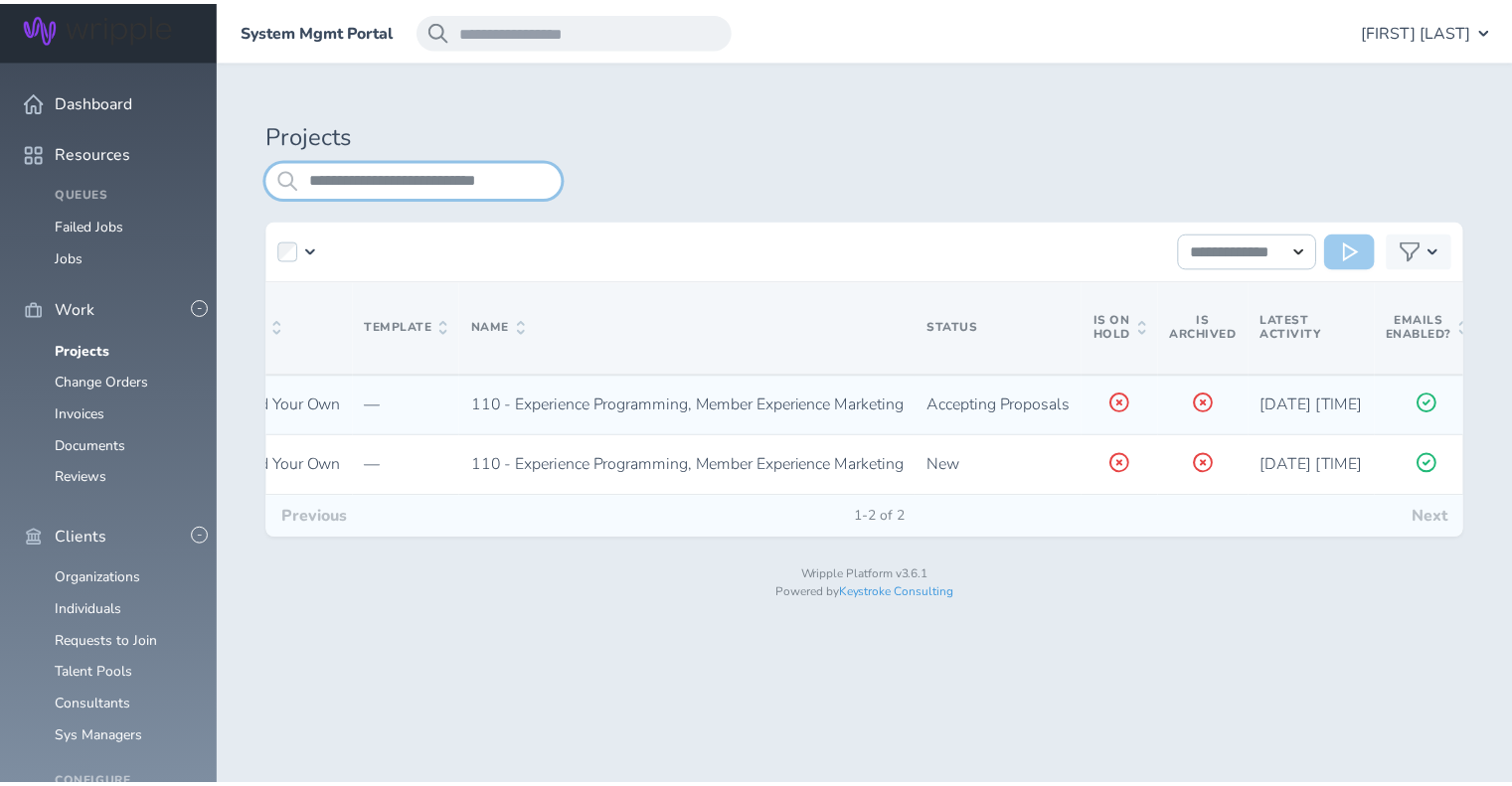 scroll, scrollTop: 0, scrollLeft: 0, axis: both 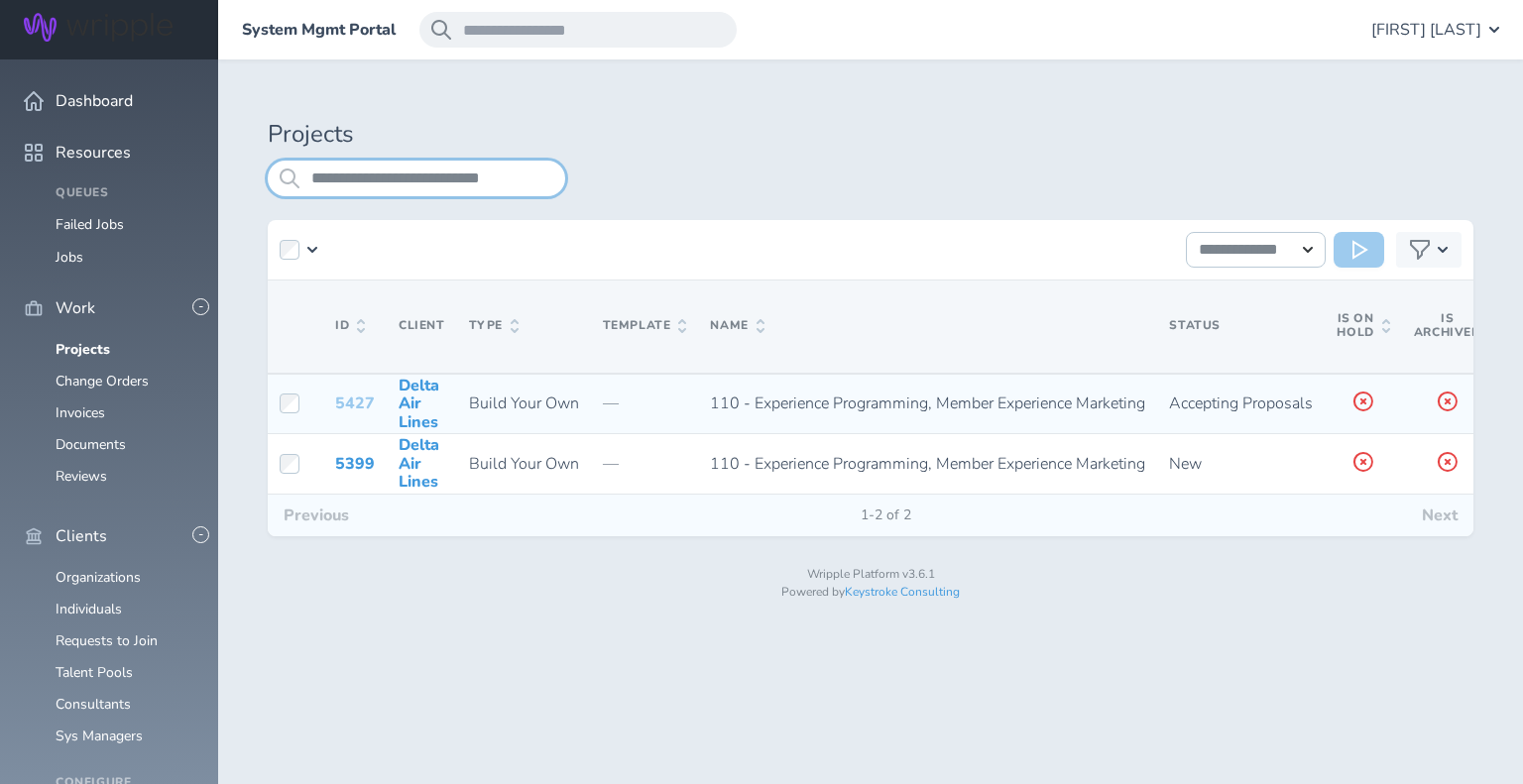 type on "**********" 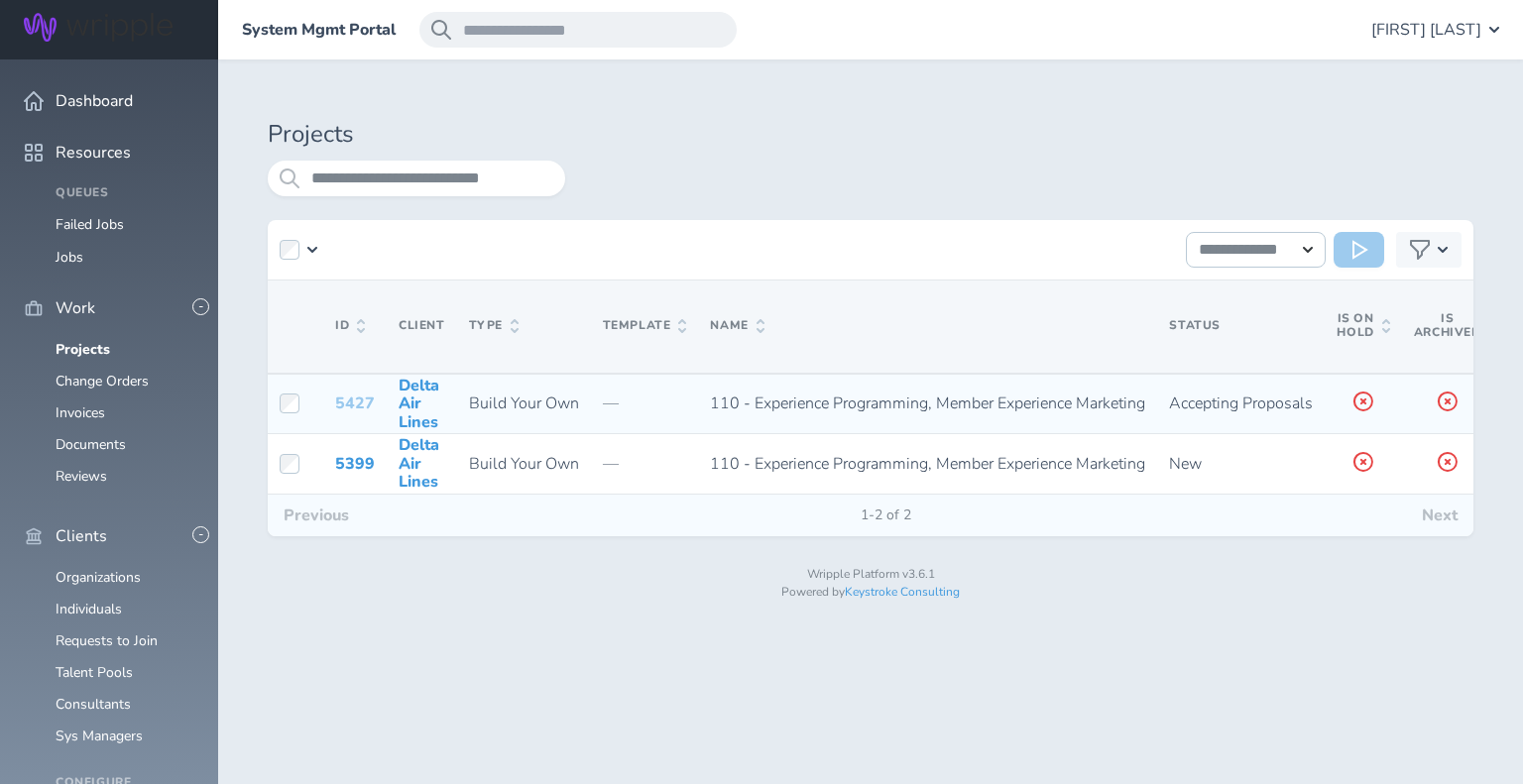click on "5427" at bounding box center (355, 403) 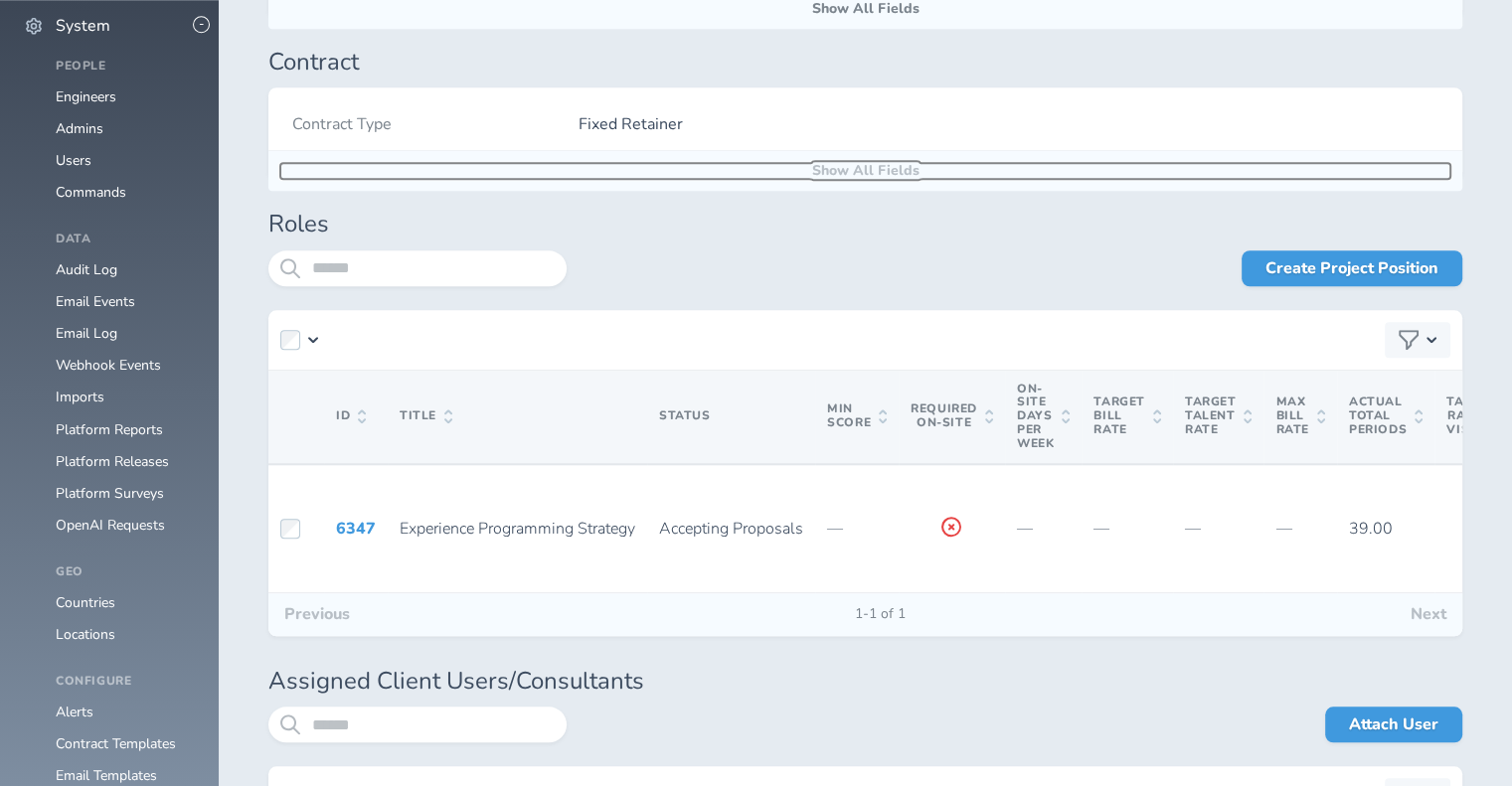 click on "Show All Fields" at bounding box center (865, 171) 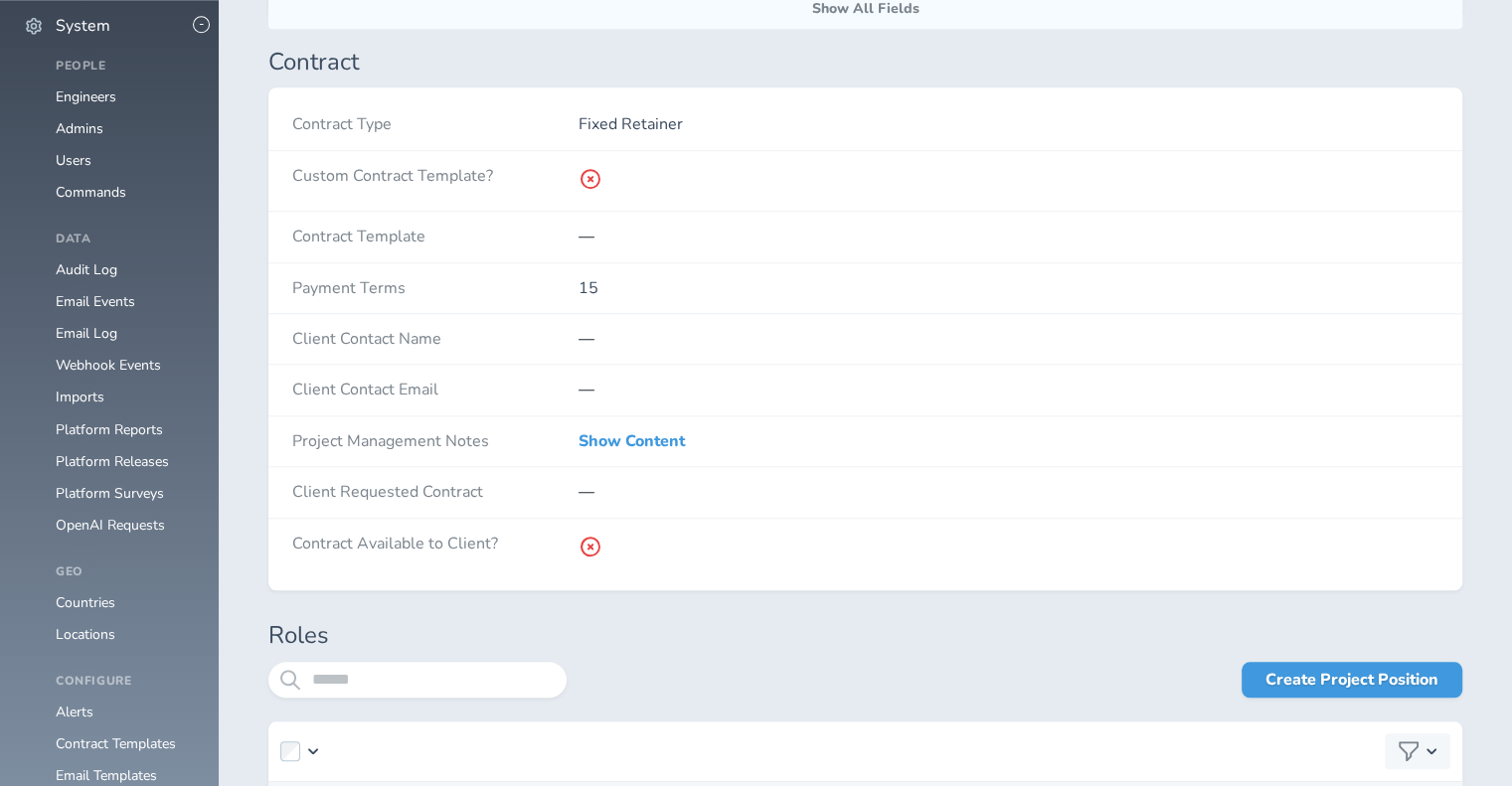 scroll, scrollTop: 1697, scrollLeft: 0, axis: vertical 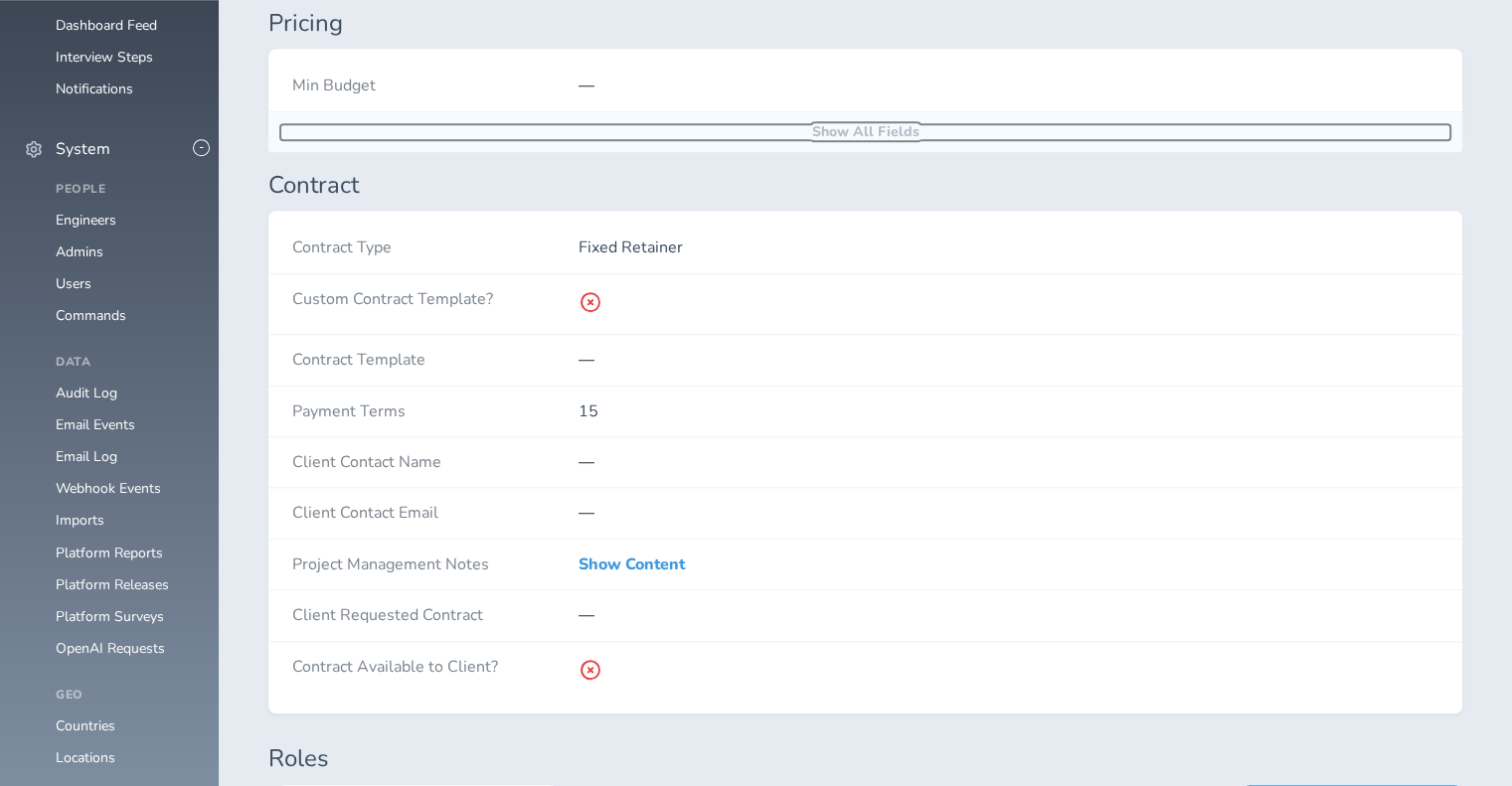 click on "Show All Fields" at bounding box center (865, 132) 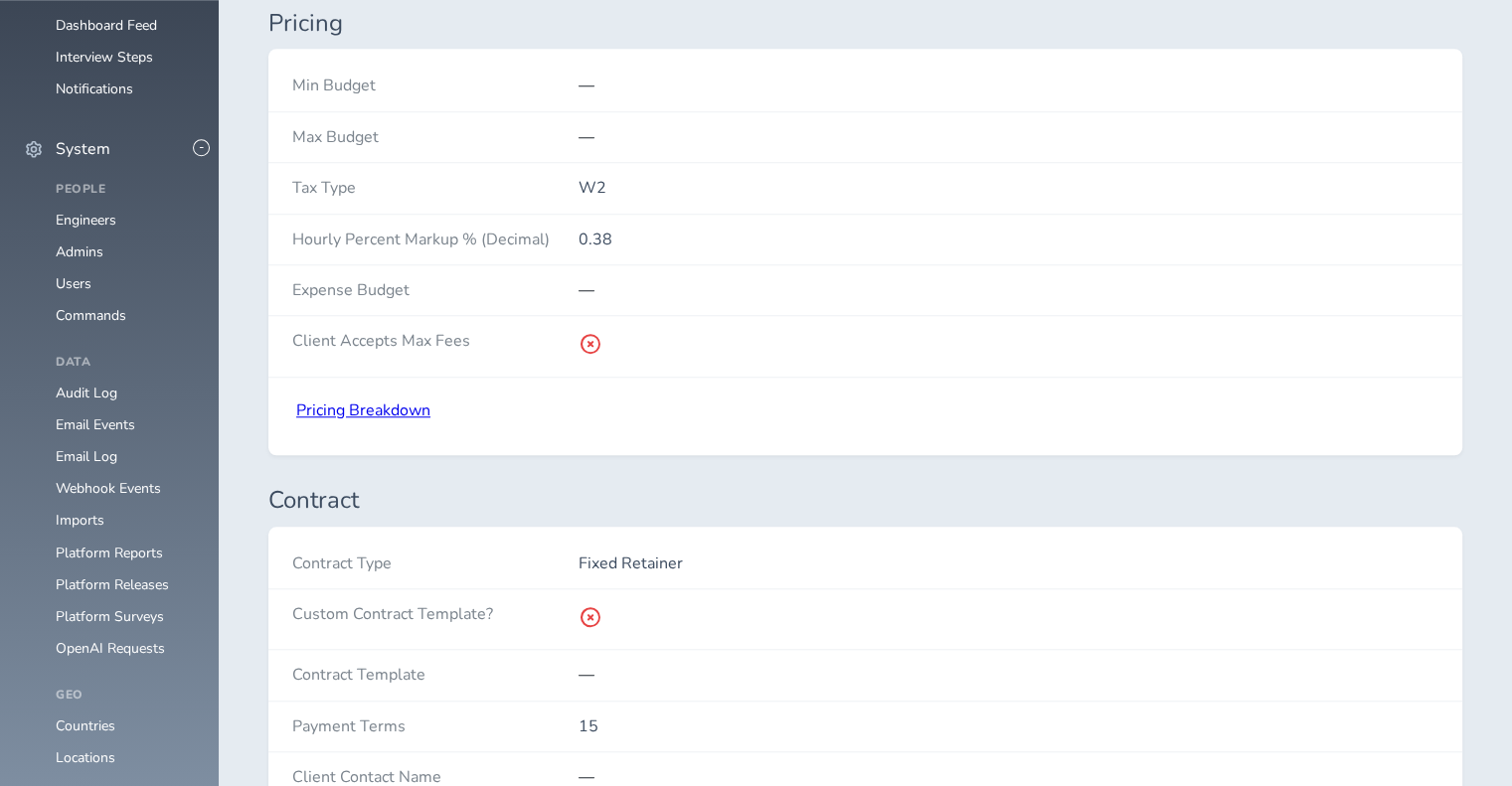 click on "Pricing Breakdown" at bounding box center (363, 410) 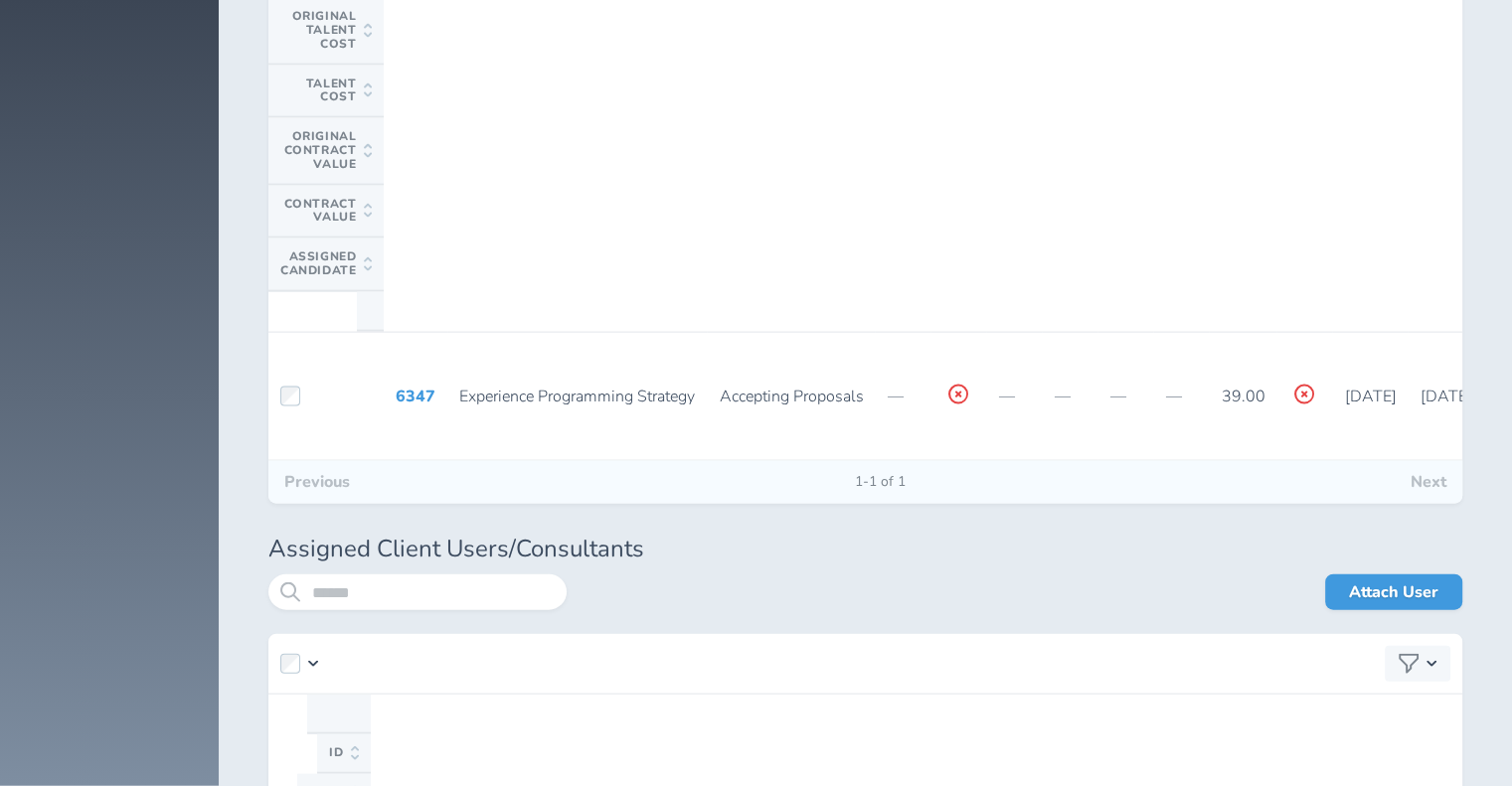 scroll, scrollTop: 4186, scrollLeft: 0, axis: vertical 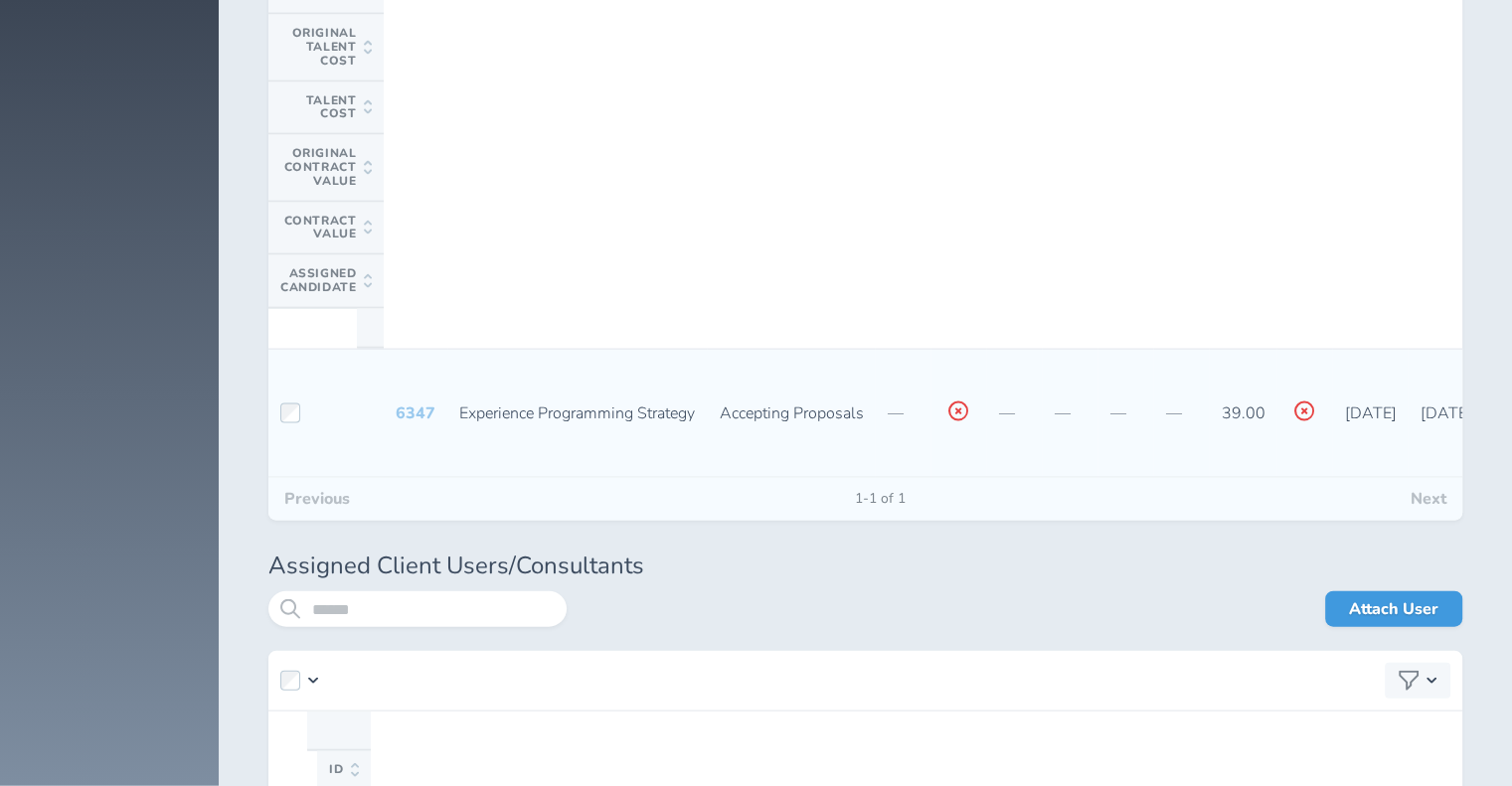 click on "6347" at bounding box center (416, 413) 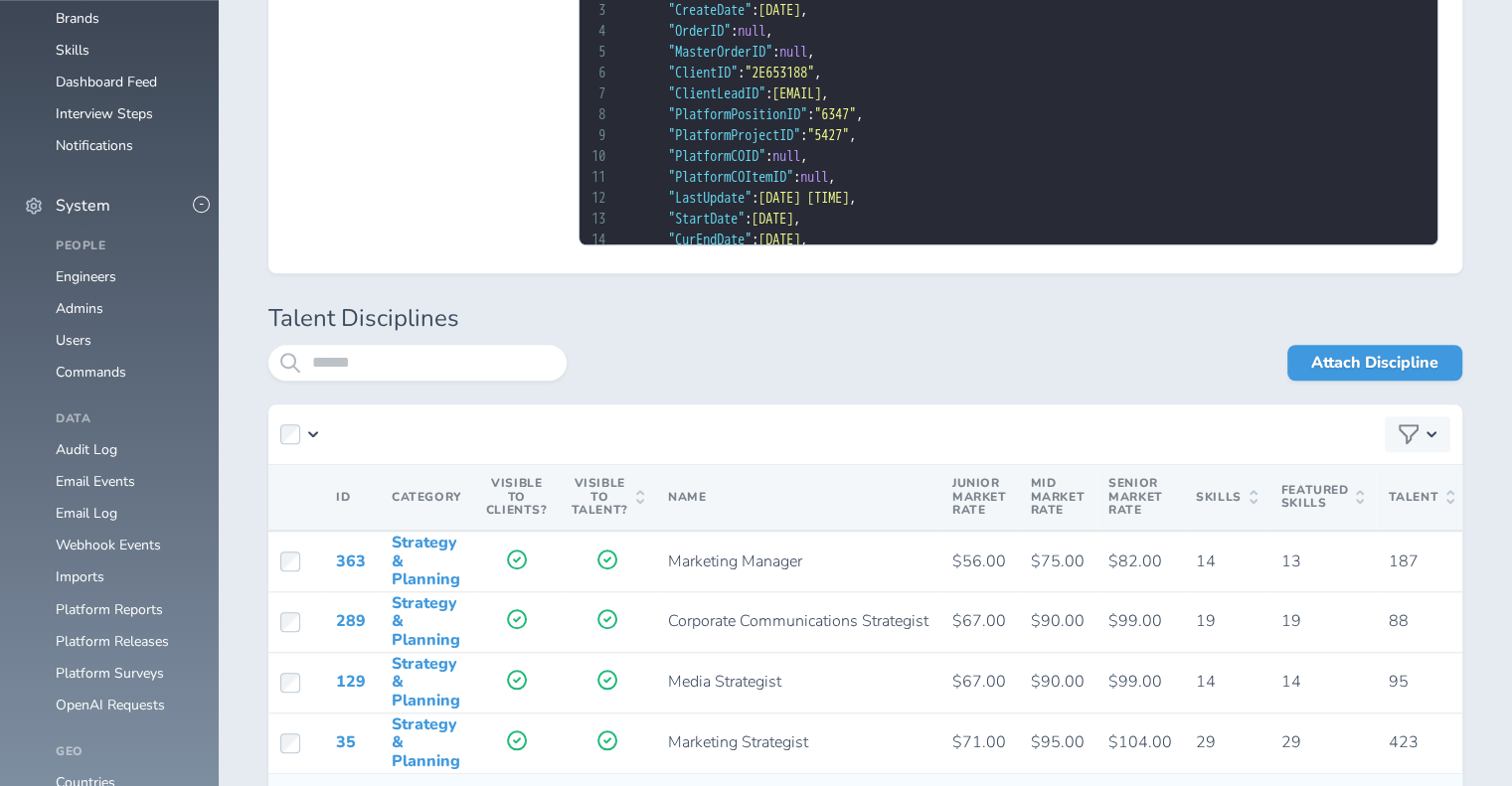 scroll, scrollTop: 1640, scrollLeft: 0, axis: vertical 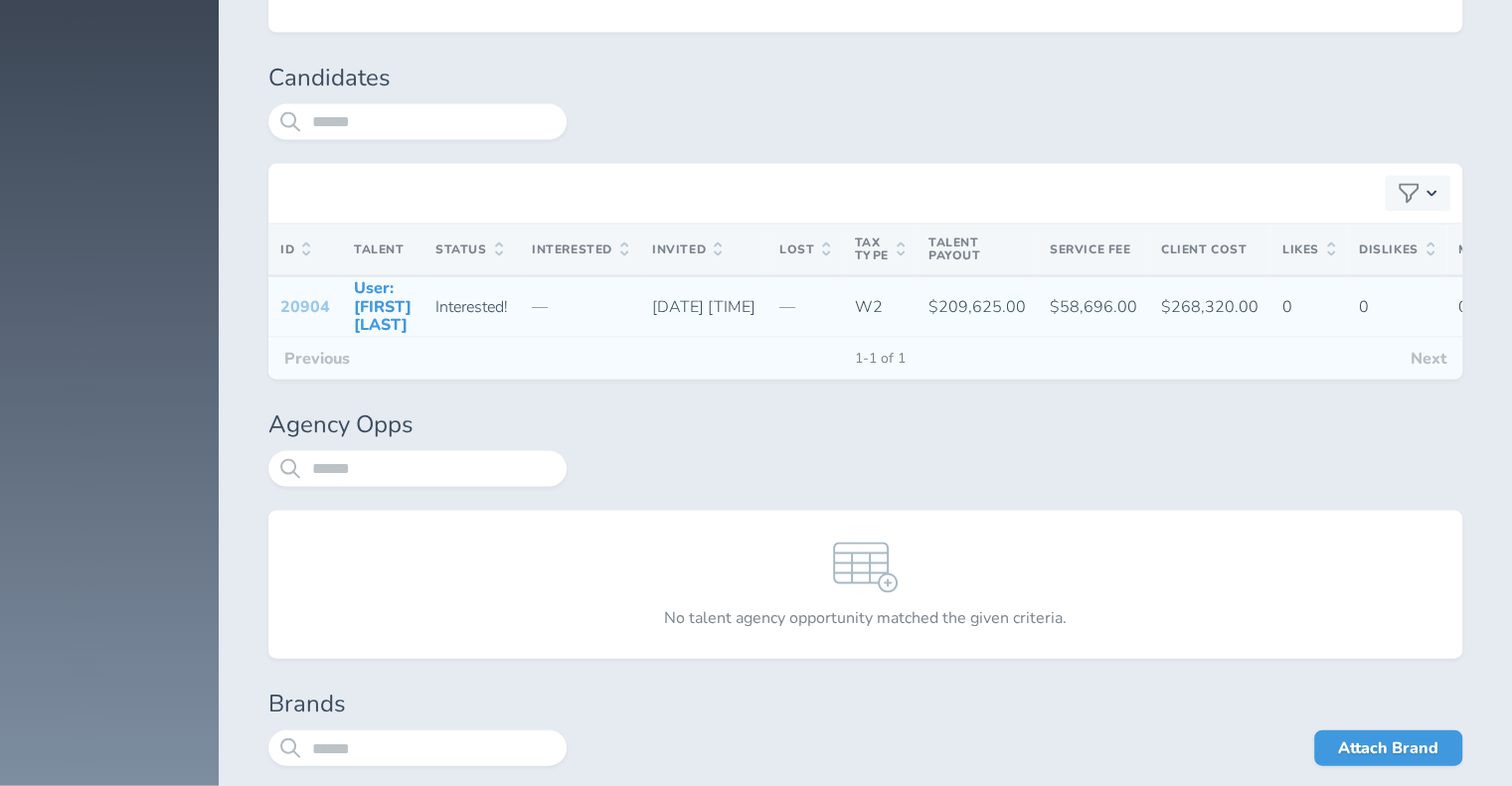 click on "20904" at bounding box center [305, 307] 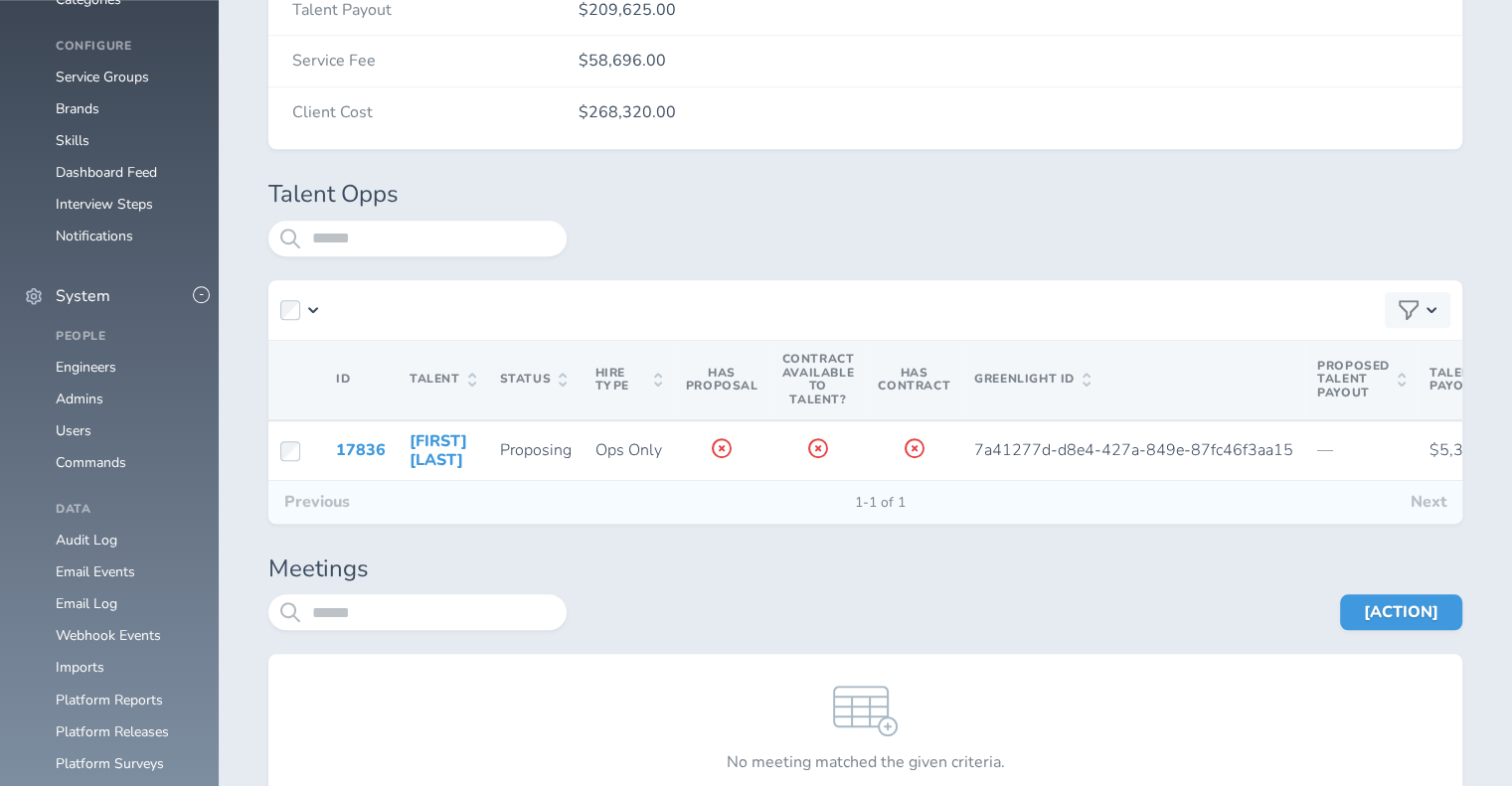 scroll, scrollTop: 1552, scrollLeft: 0, axis: vertical 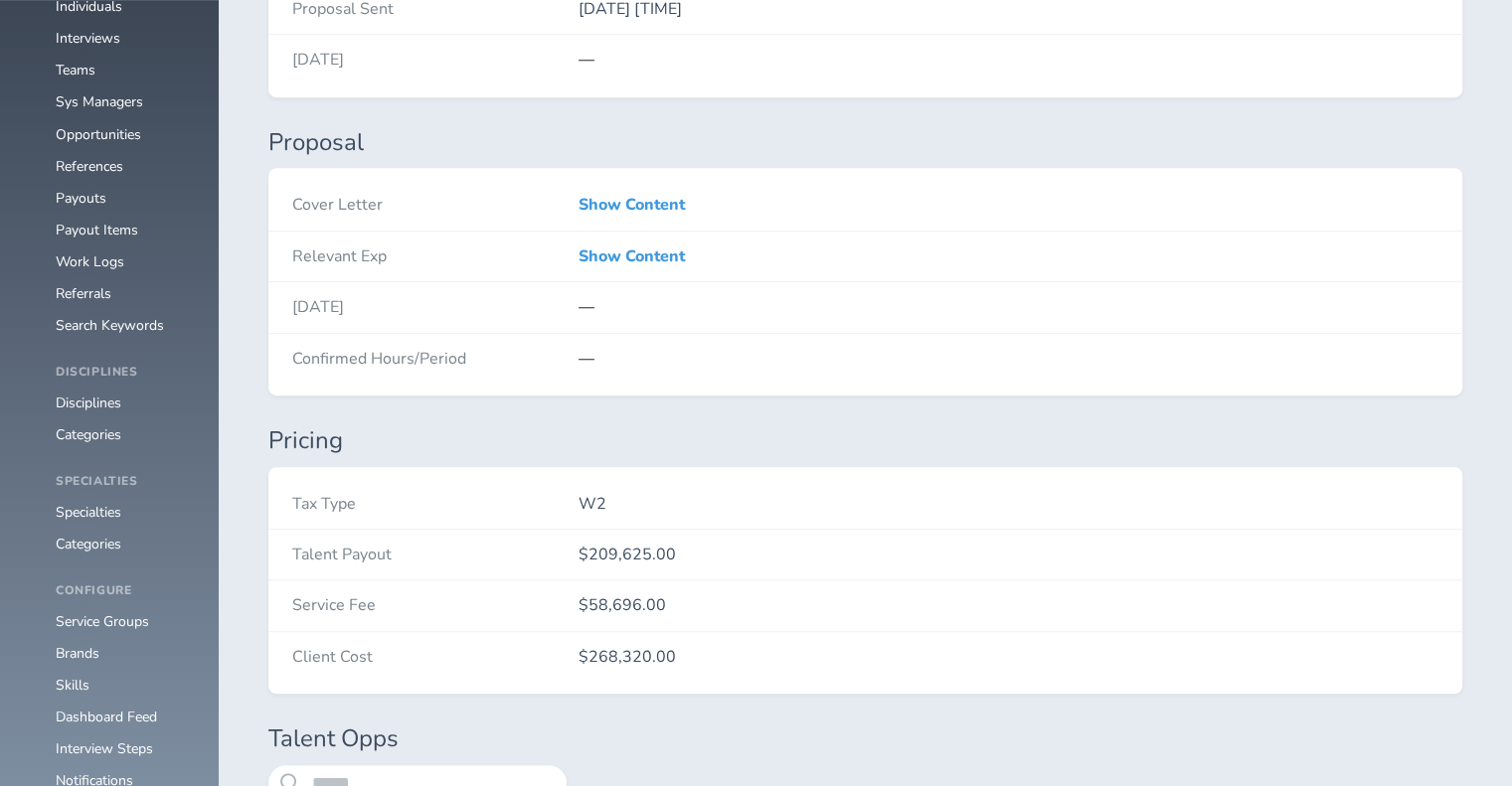 click on "Consultants" at bounding box center [93, -300] 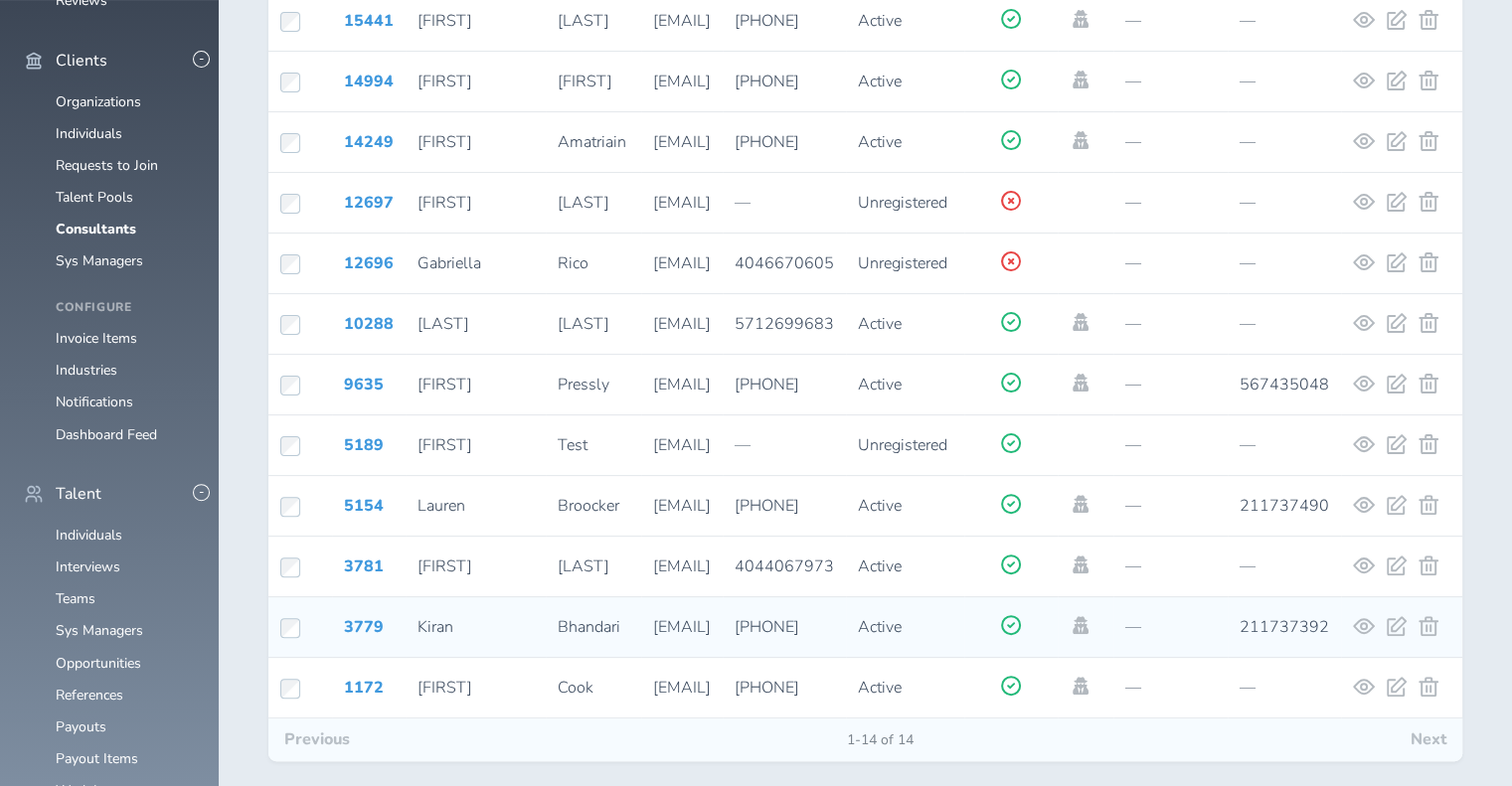 click at bounding box center [1086, 627] 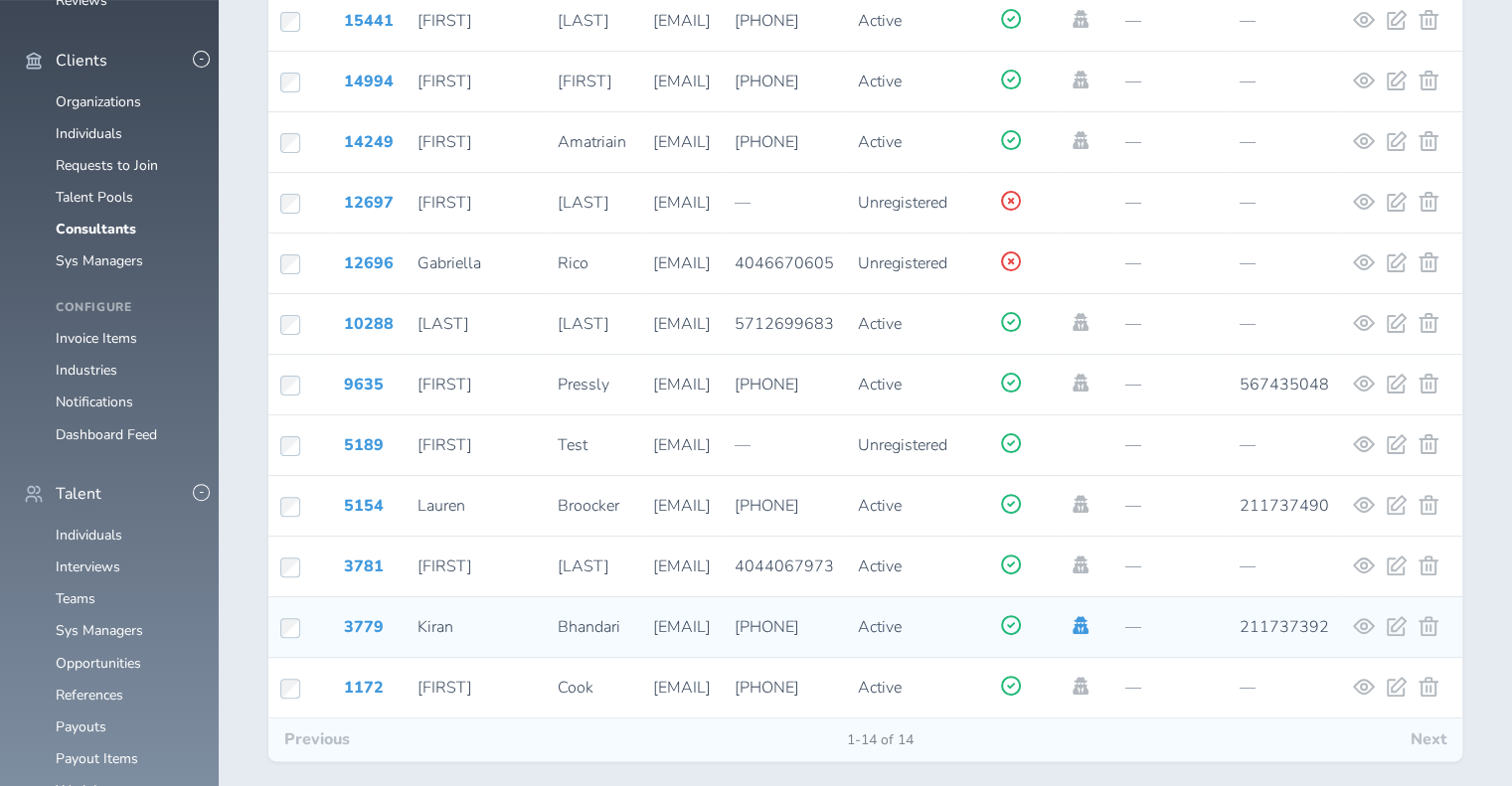 click 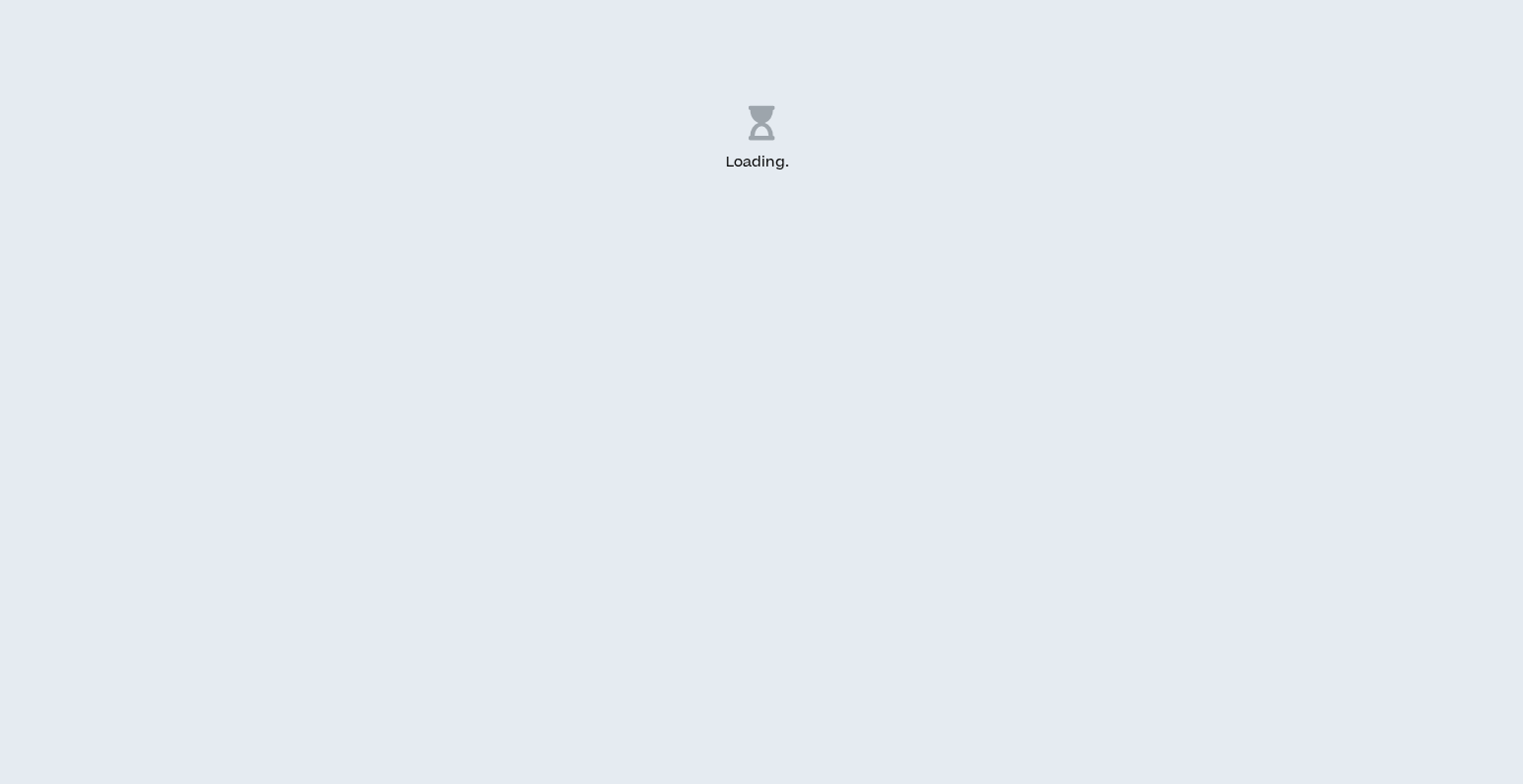 scroll, scrollTop: 0, scrollLeft: 0, axis: both 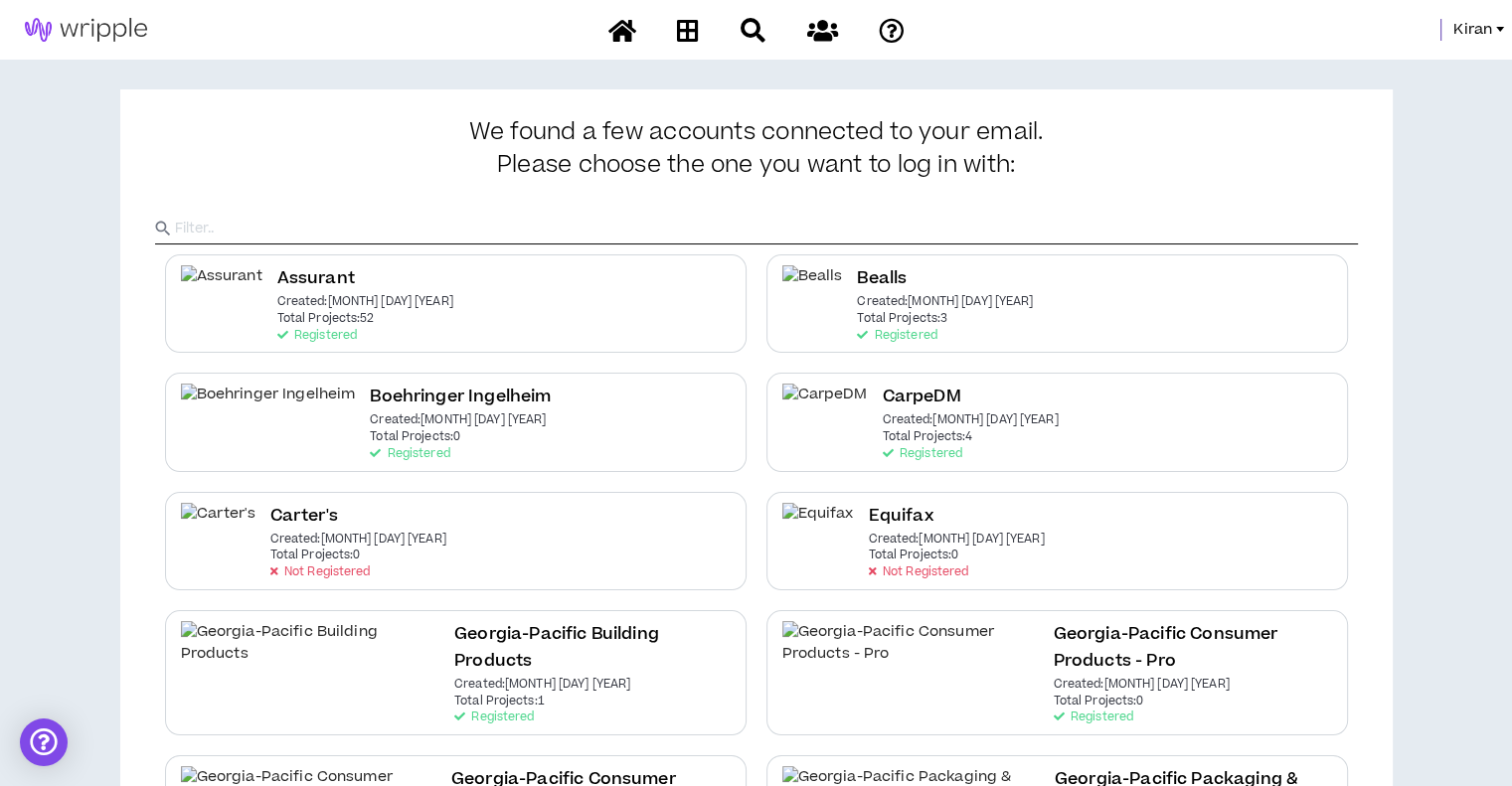click at bounding box center [766, 229] 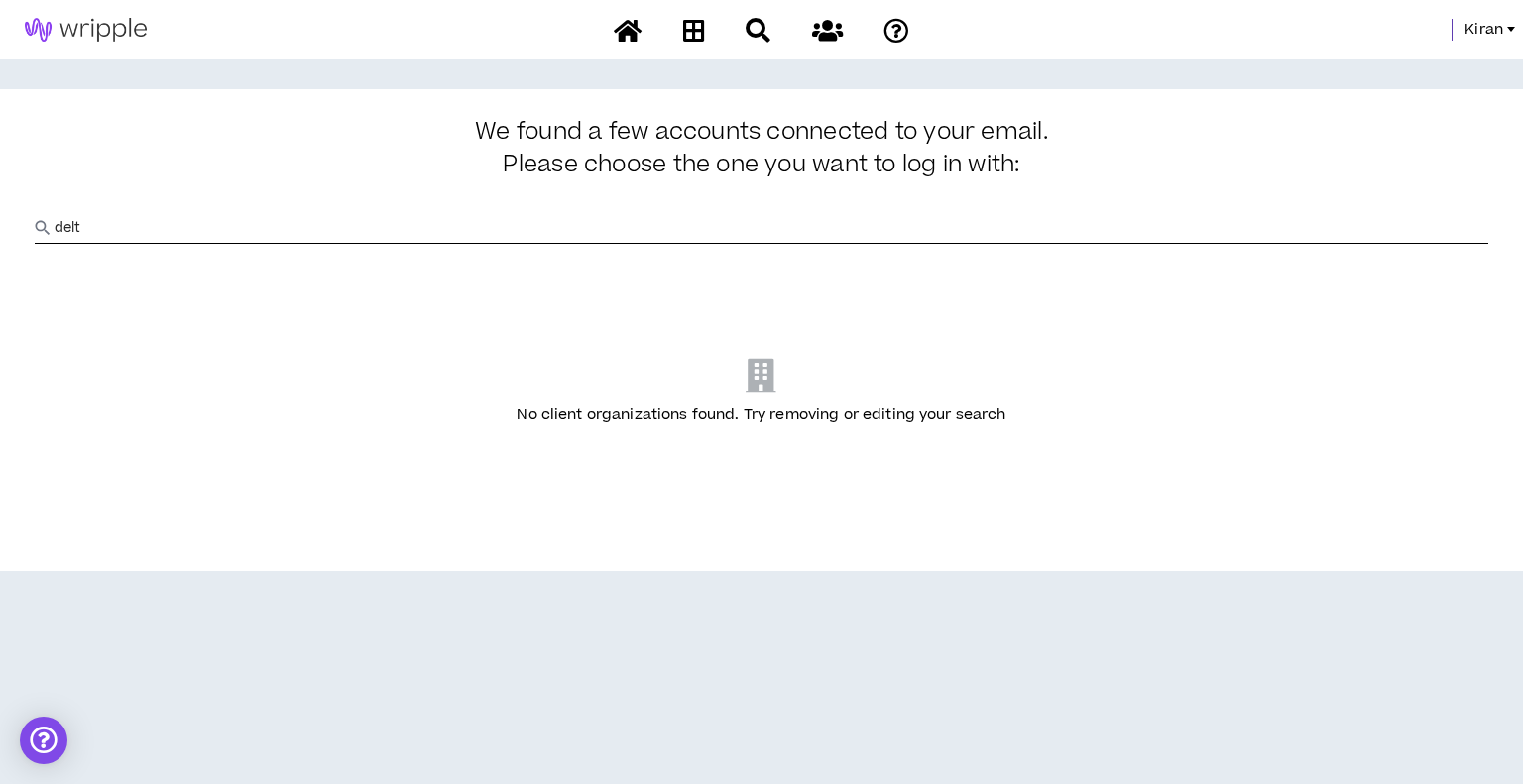 type on "delta" 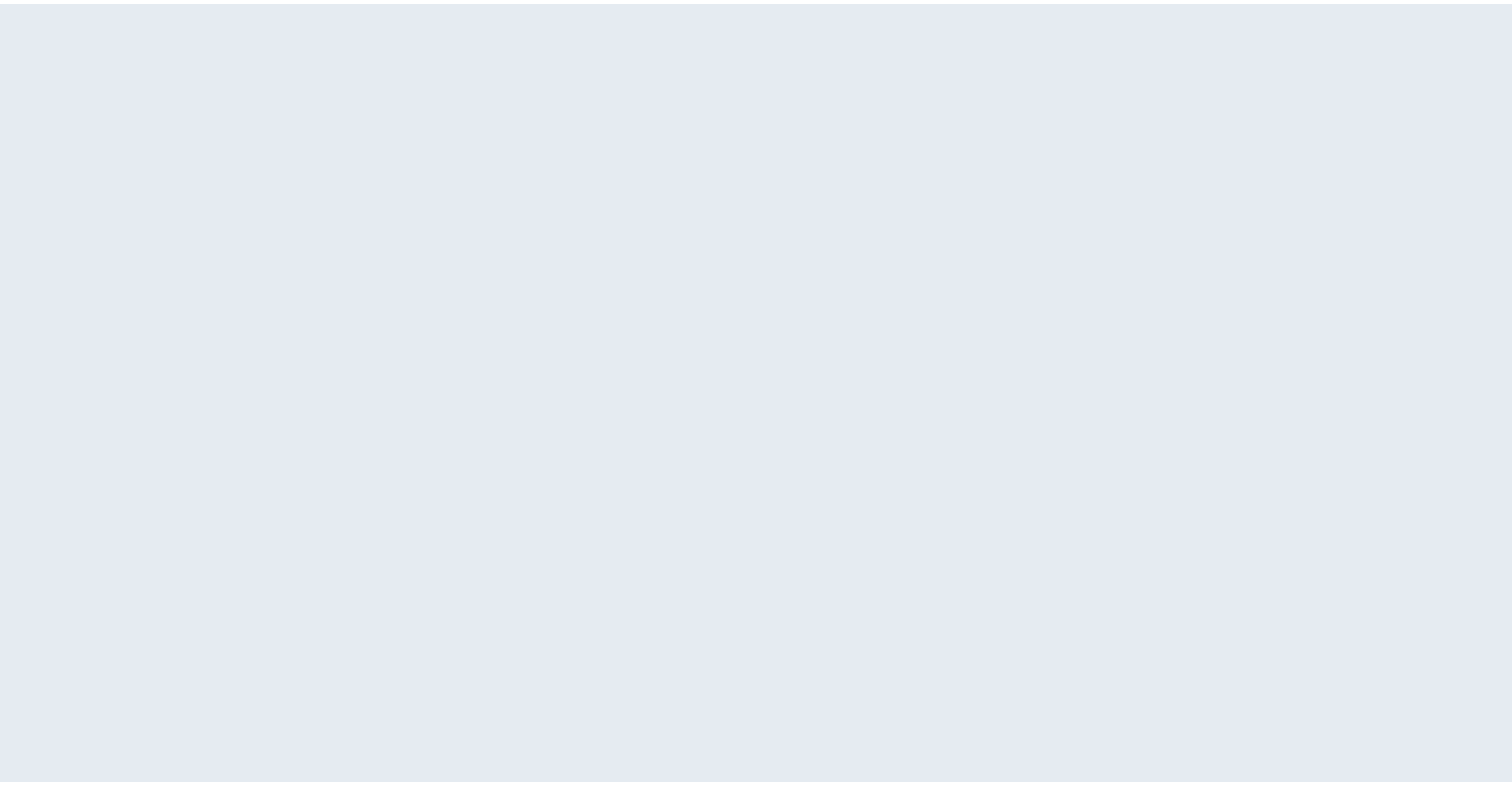 scroll, scrollTop: 0, scrollLeft: 0, axis: both 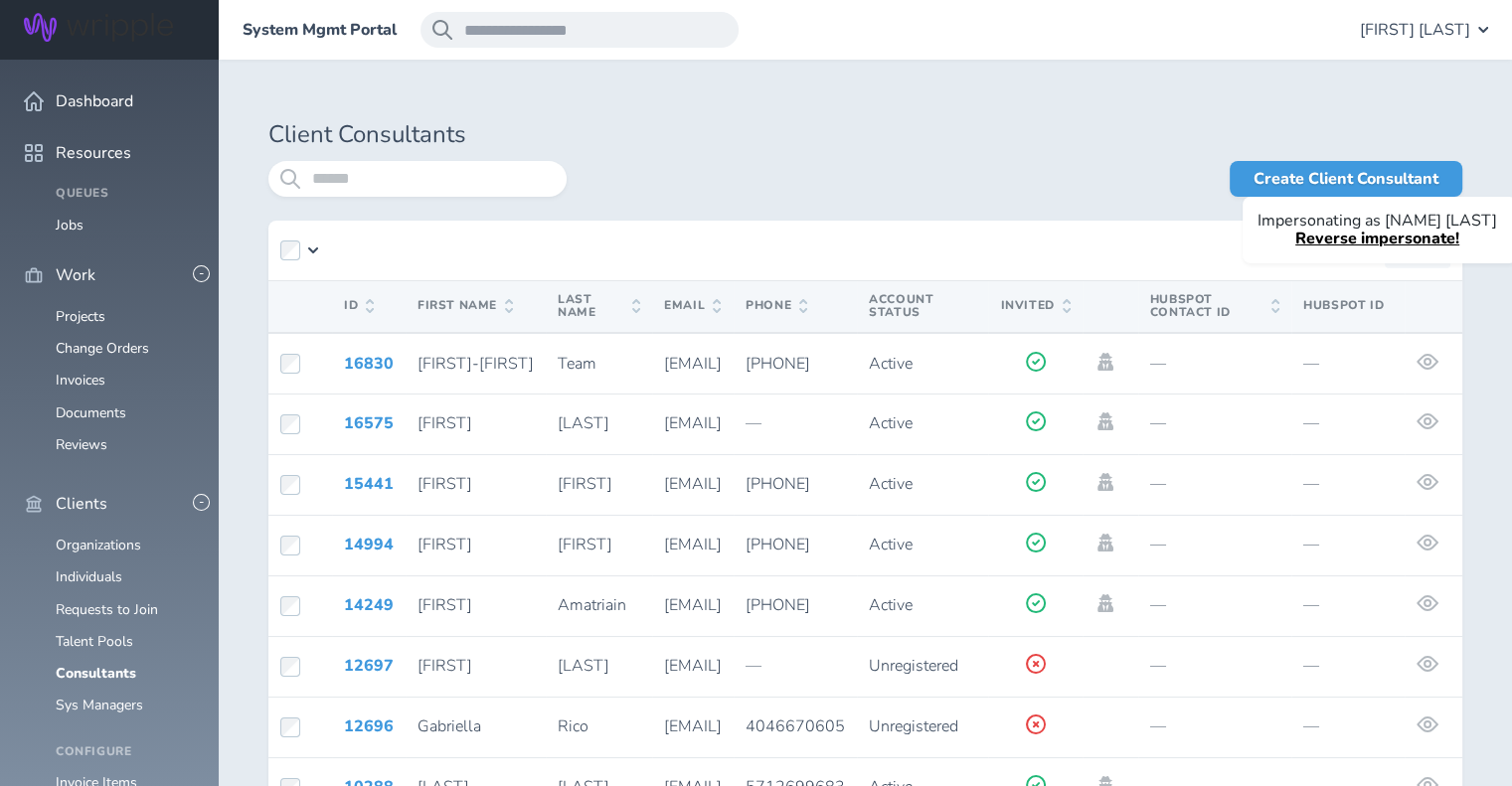 click on "Reverse impersonate!" at bounding box center (1377, 238) 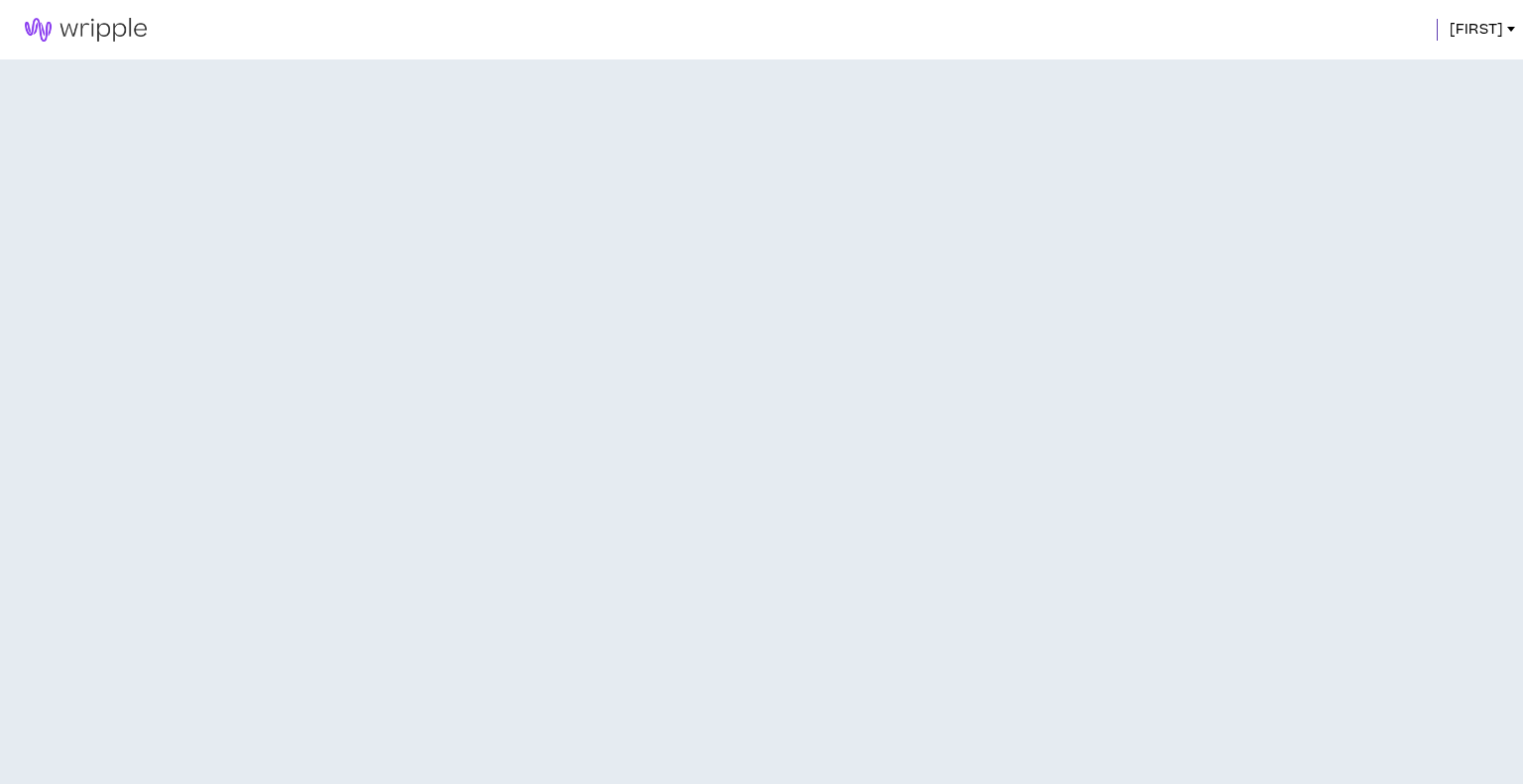 scroll, scrollTop: 0, scrollLeft: 0, axis: both 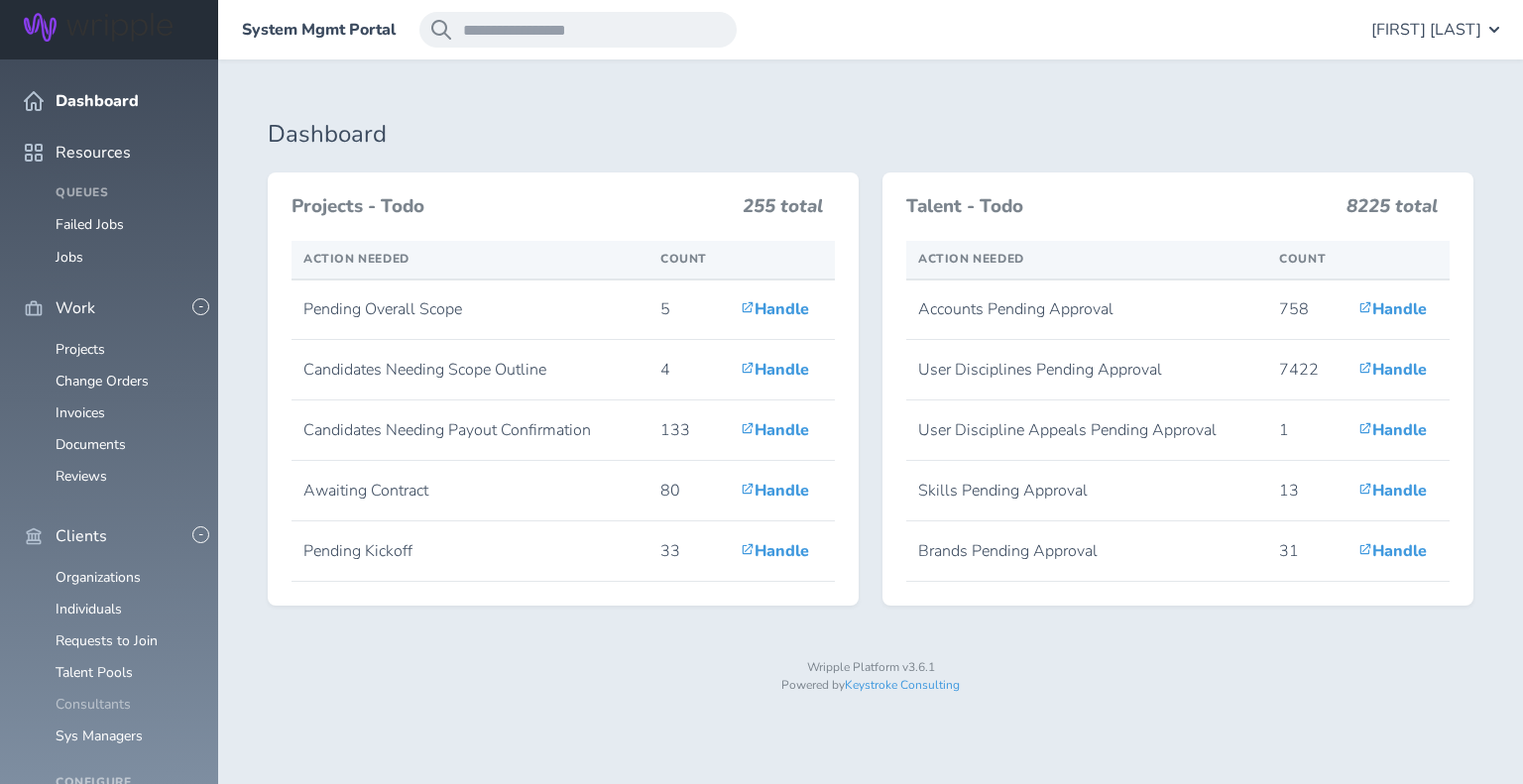 click on "Consultants" at bounding box center [93, 704] 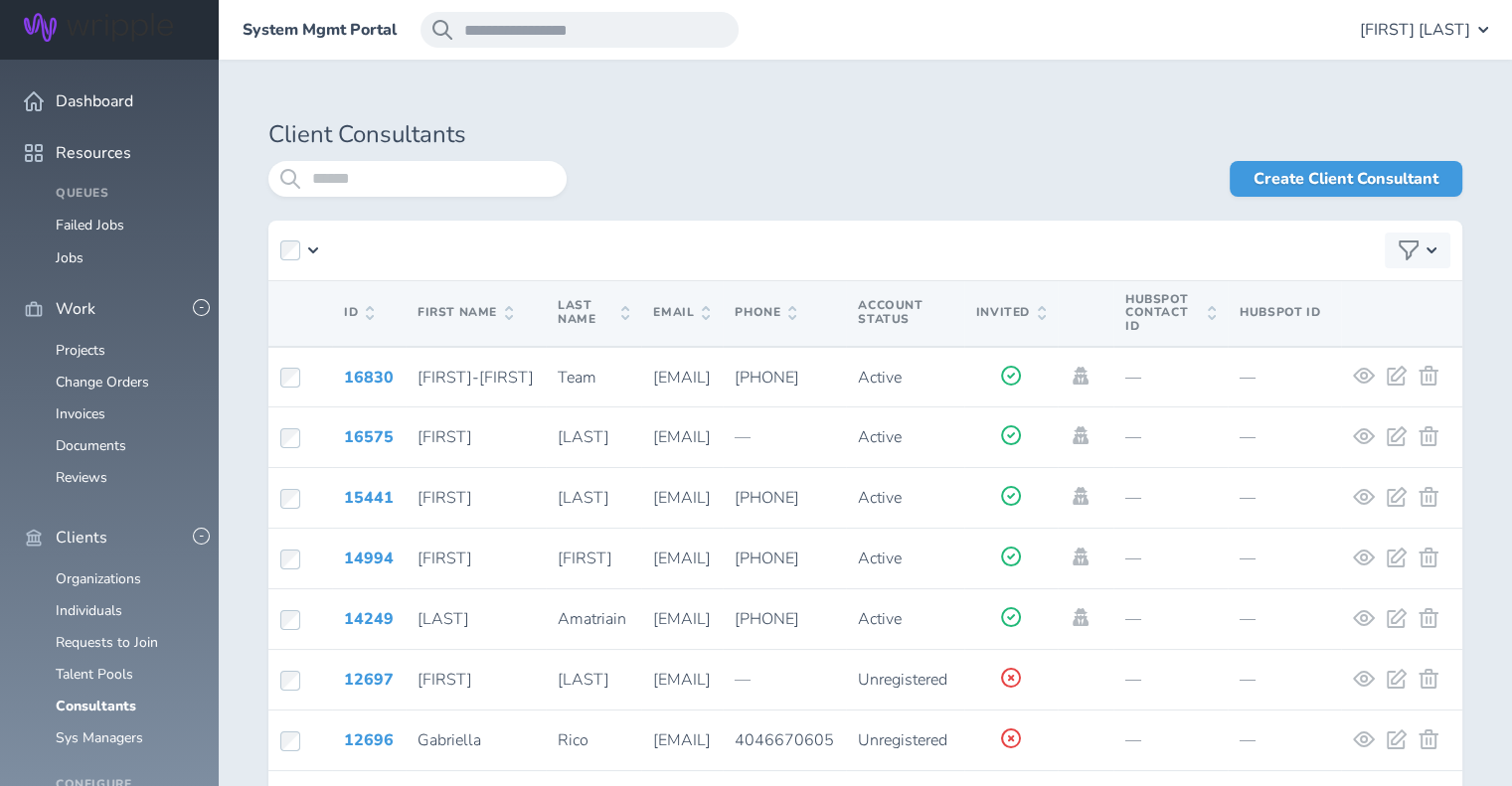 scroll, scrollTop: 0, scrollLeft: 65, axis: horizontal 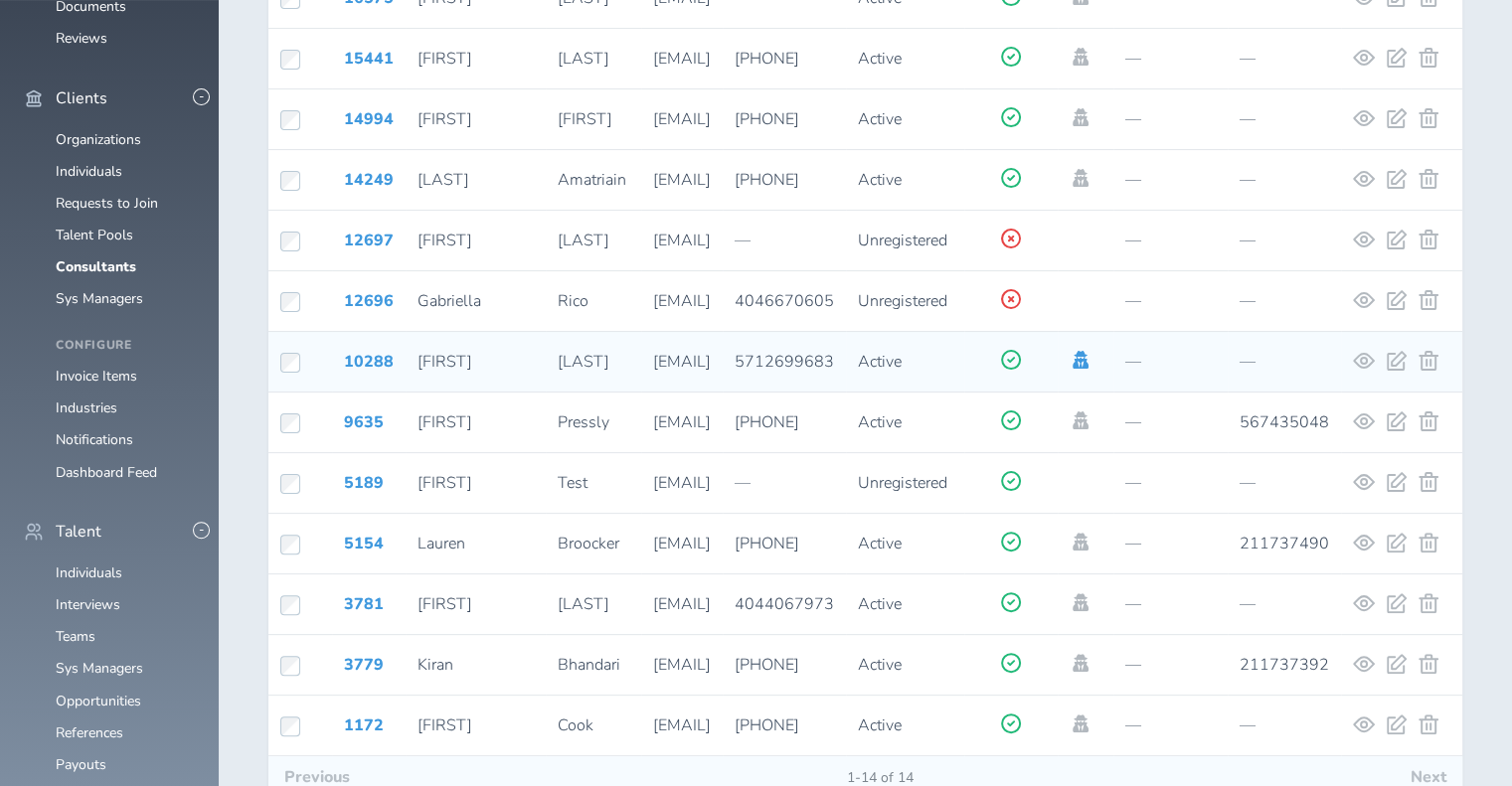 click 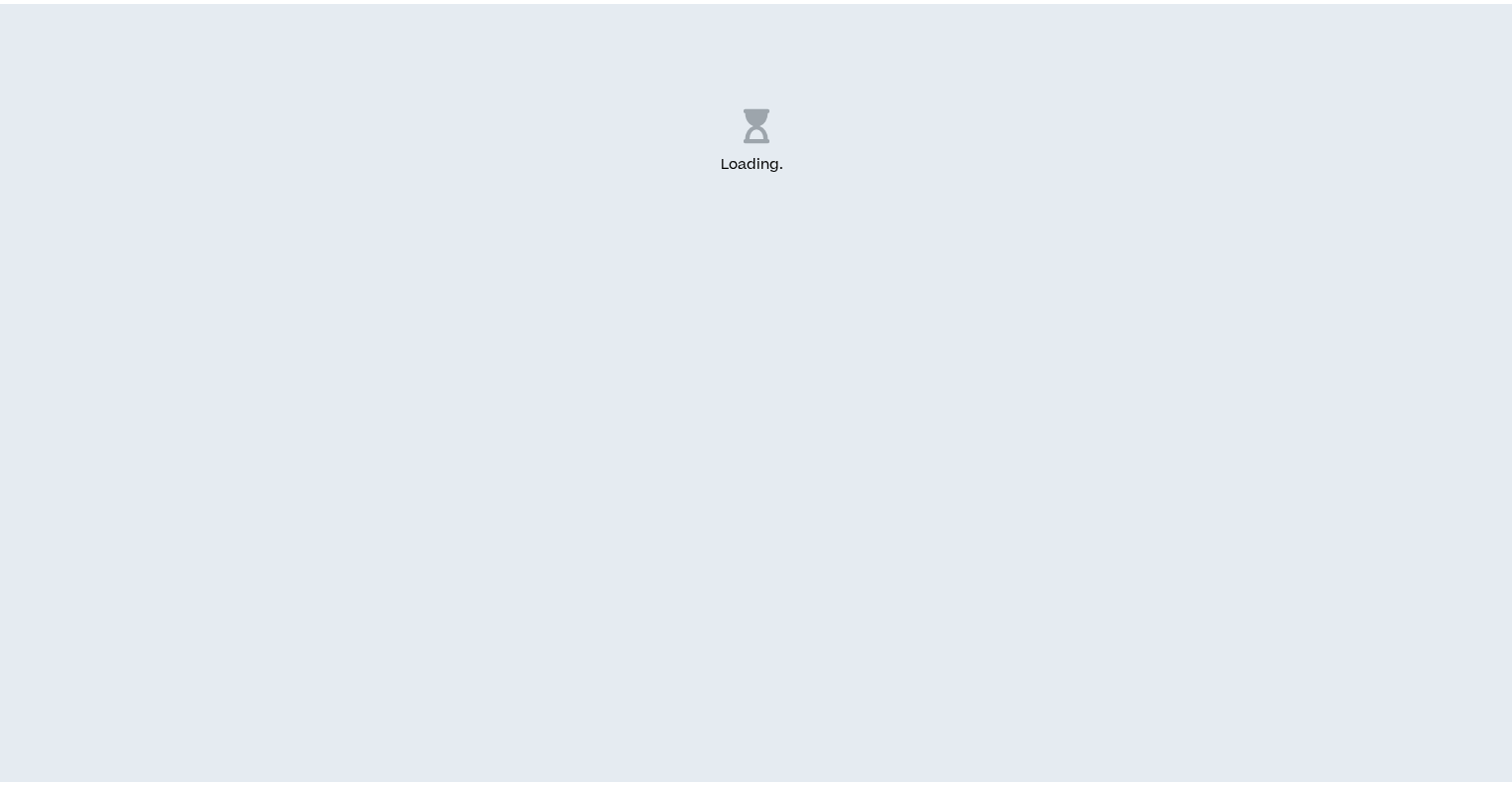 scroll, scrollTop: 0, scrollLeft: 0, axis: both 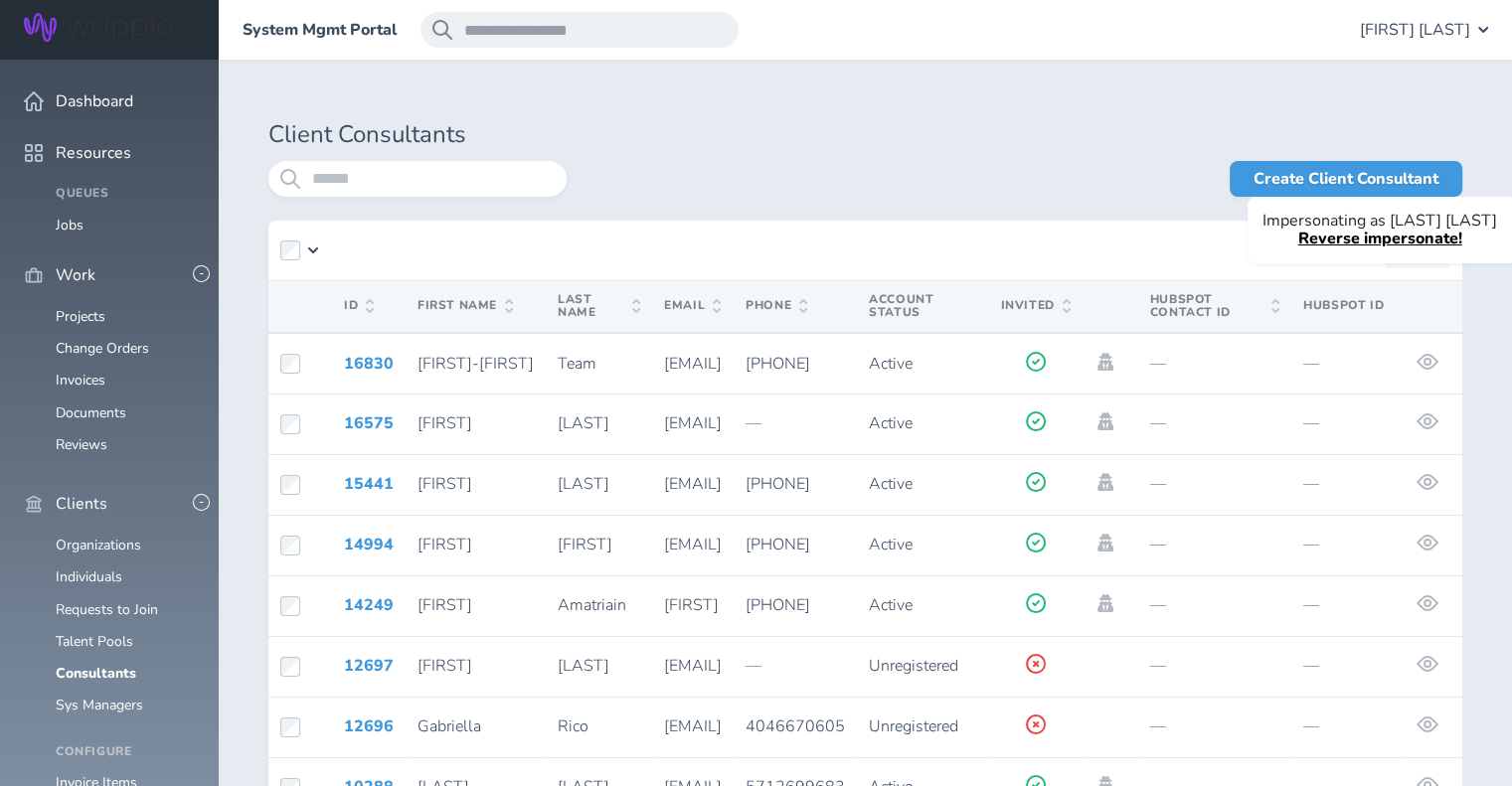 click on "Reverse impersonate!" at bounding box center (1380, 238) 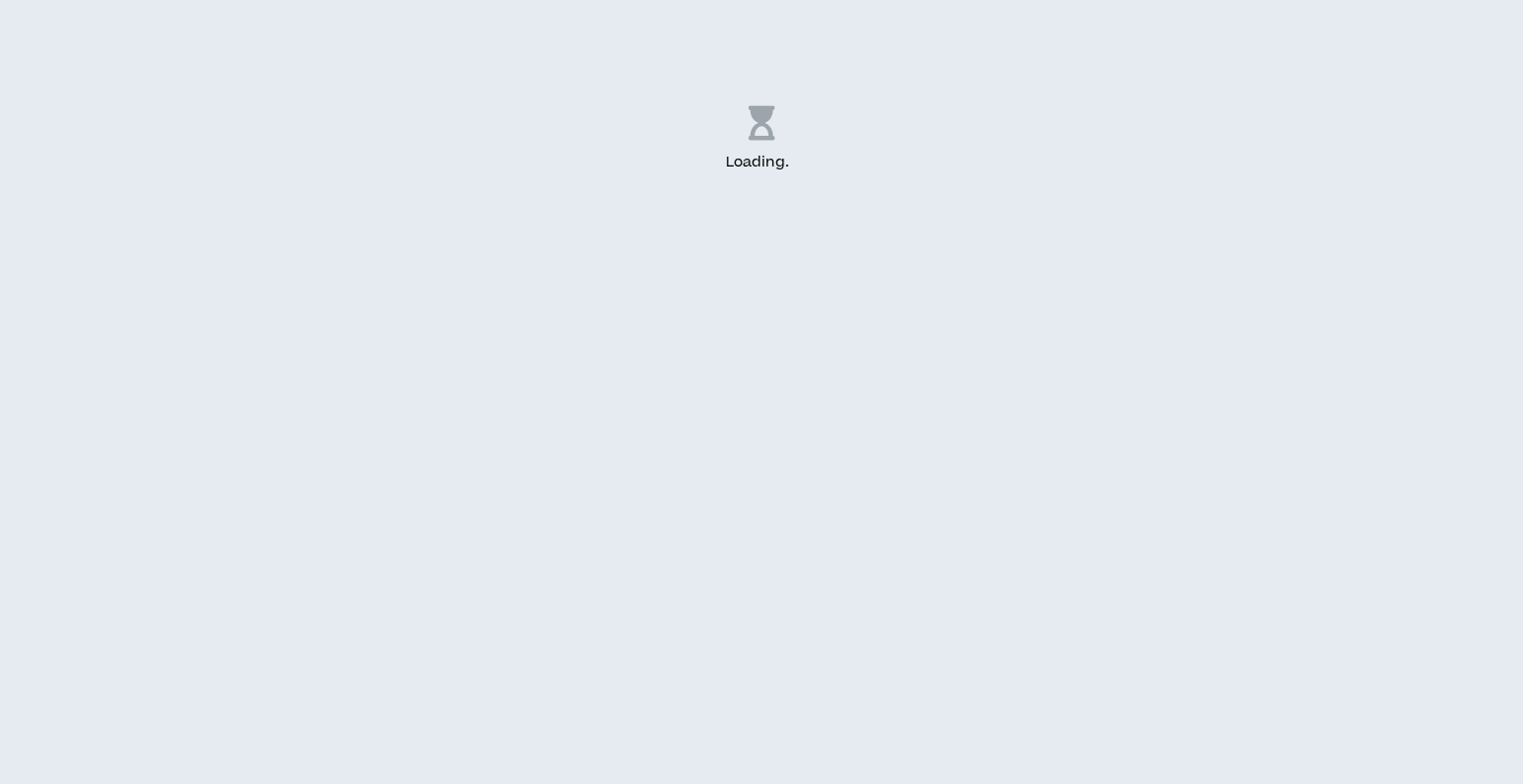 scroll, scrollTop: 0, scrollLeft: 0, axis: both 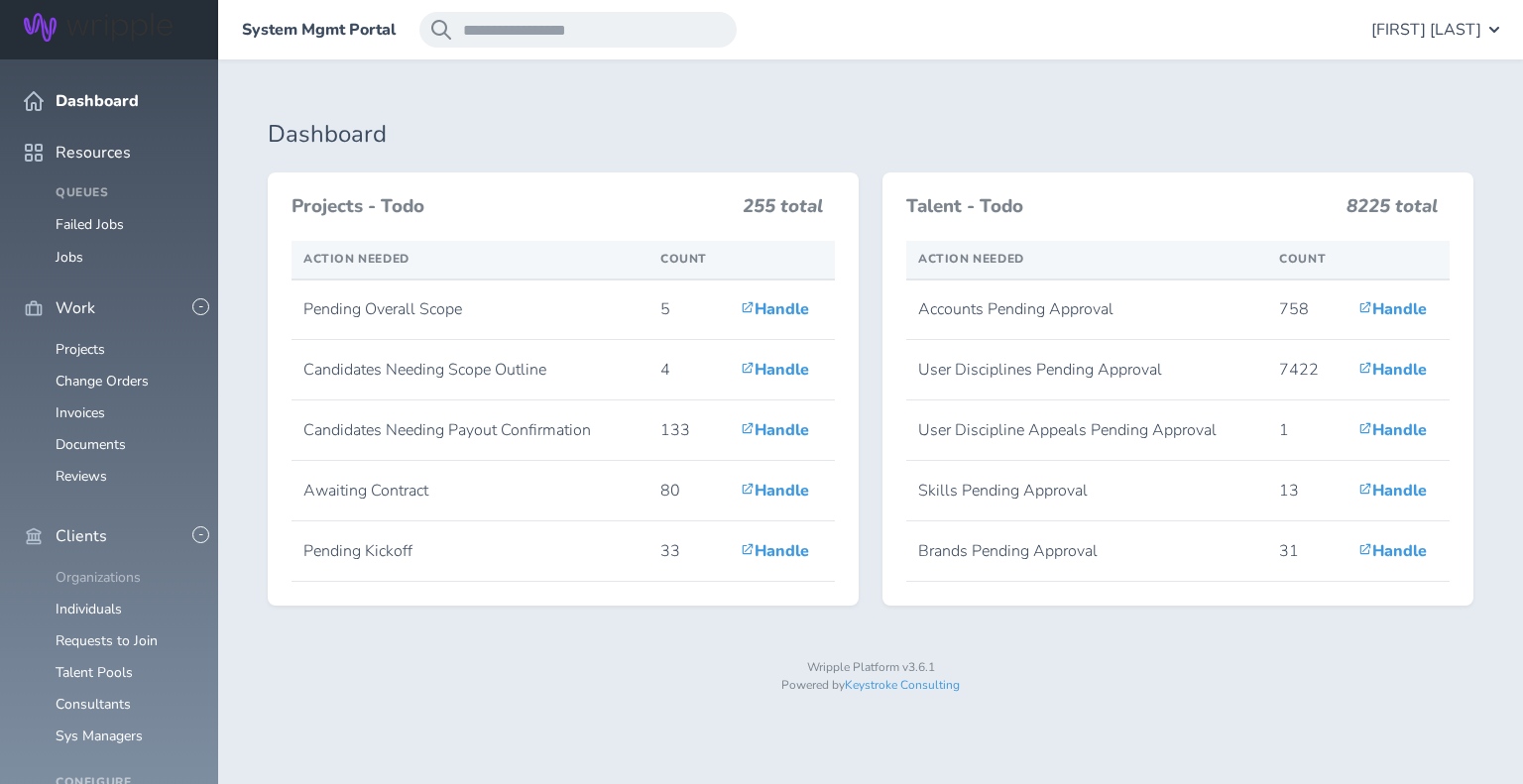 click on "Organizations" at bounding box center (98, 577) 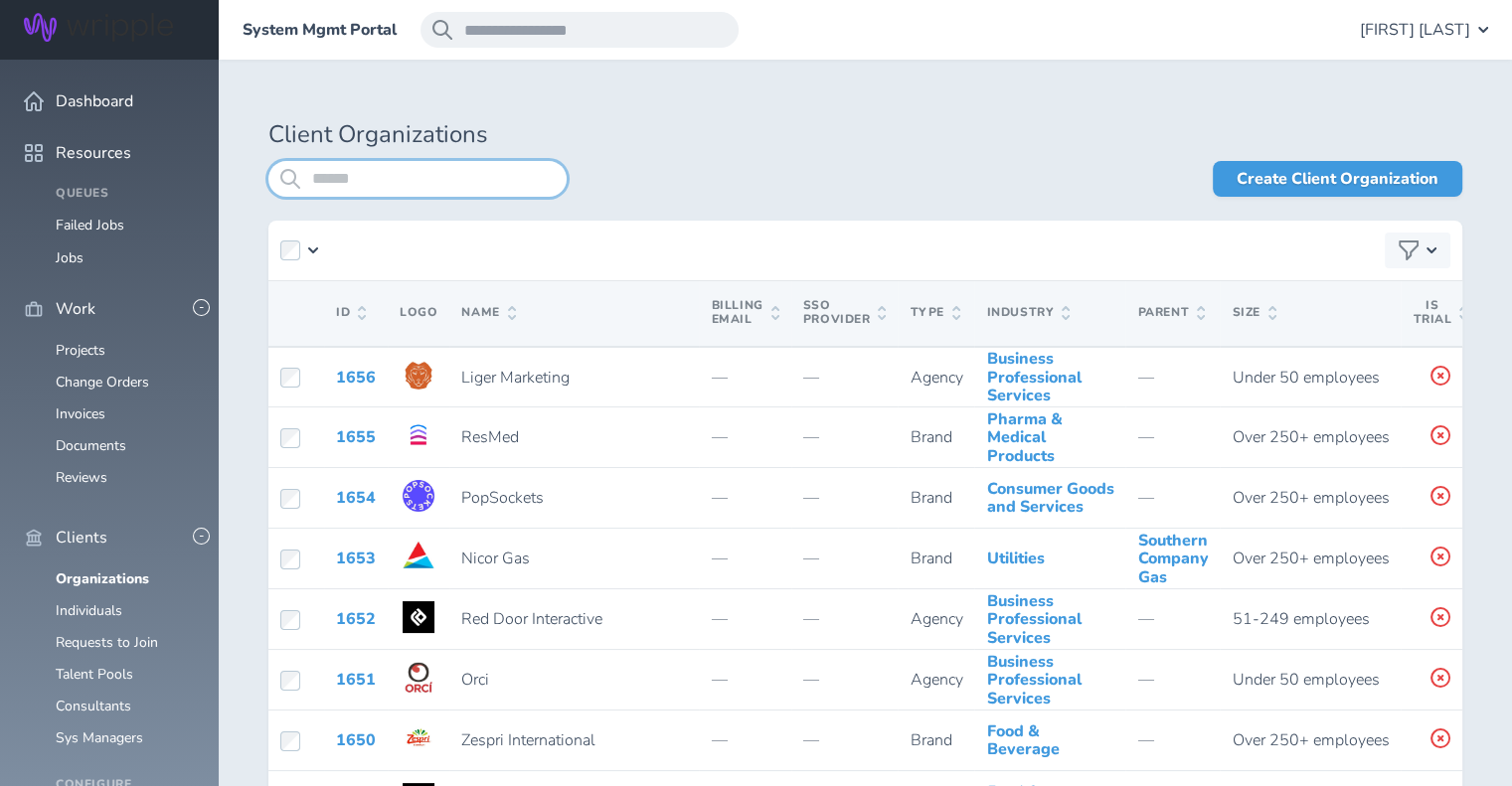 click at bounding box center [418, 179] 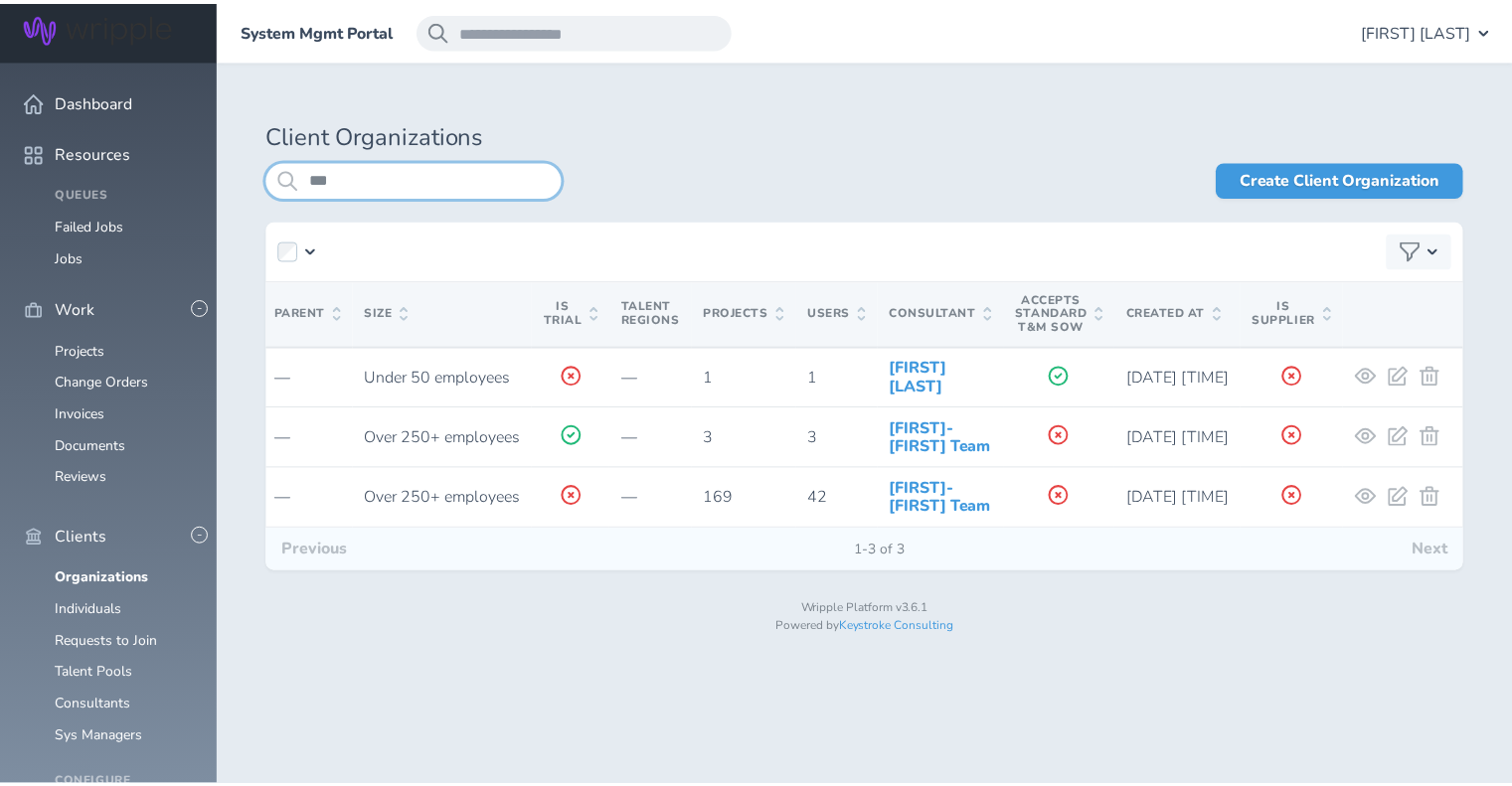 scroll, scrollTop: 0, scrollLeft: 780, axis: horizontal 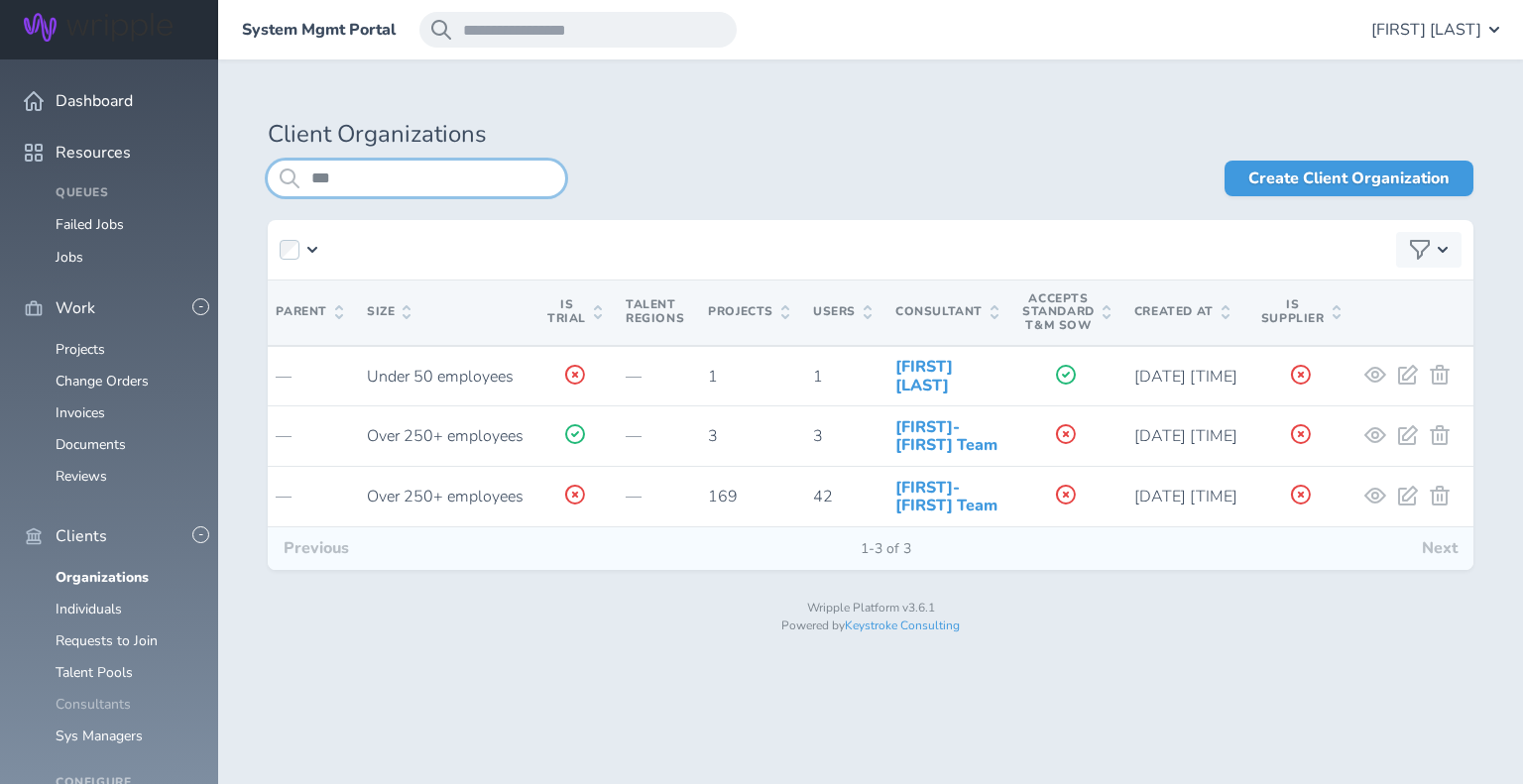 type on "***" 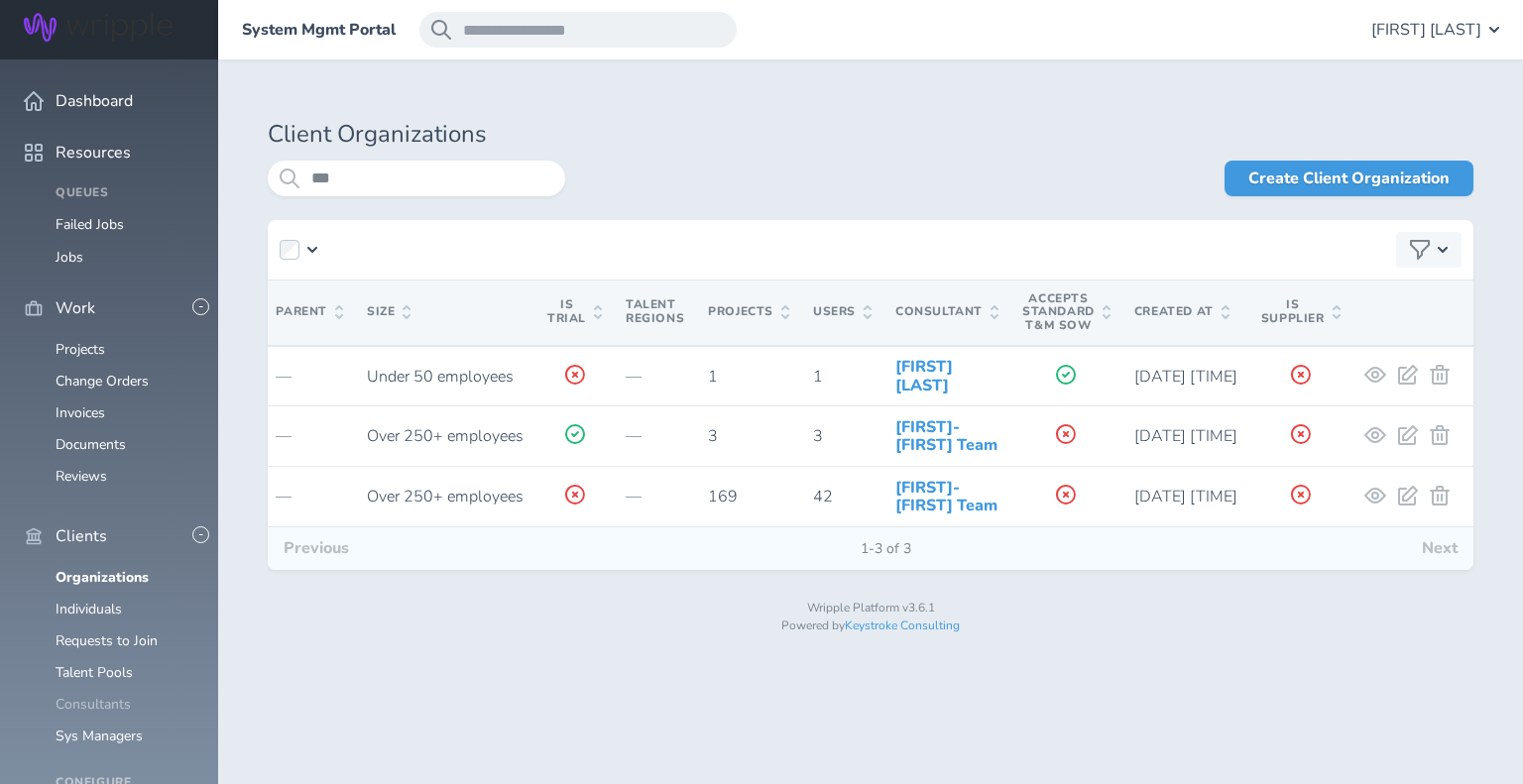click on "Consultants" at bounding box center (93, 704) 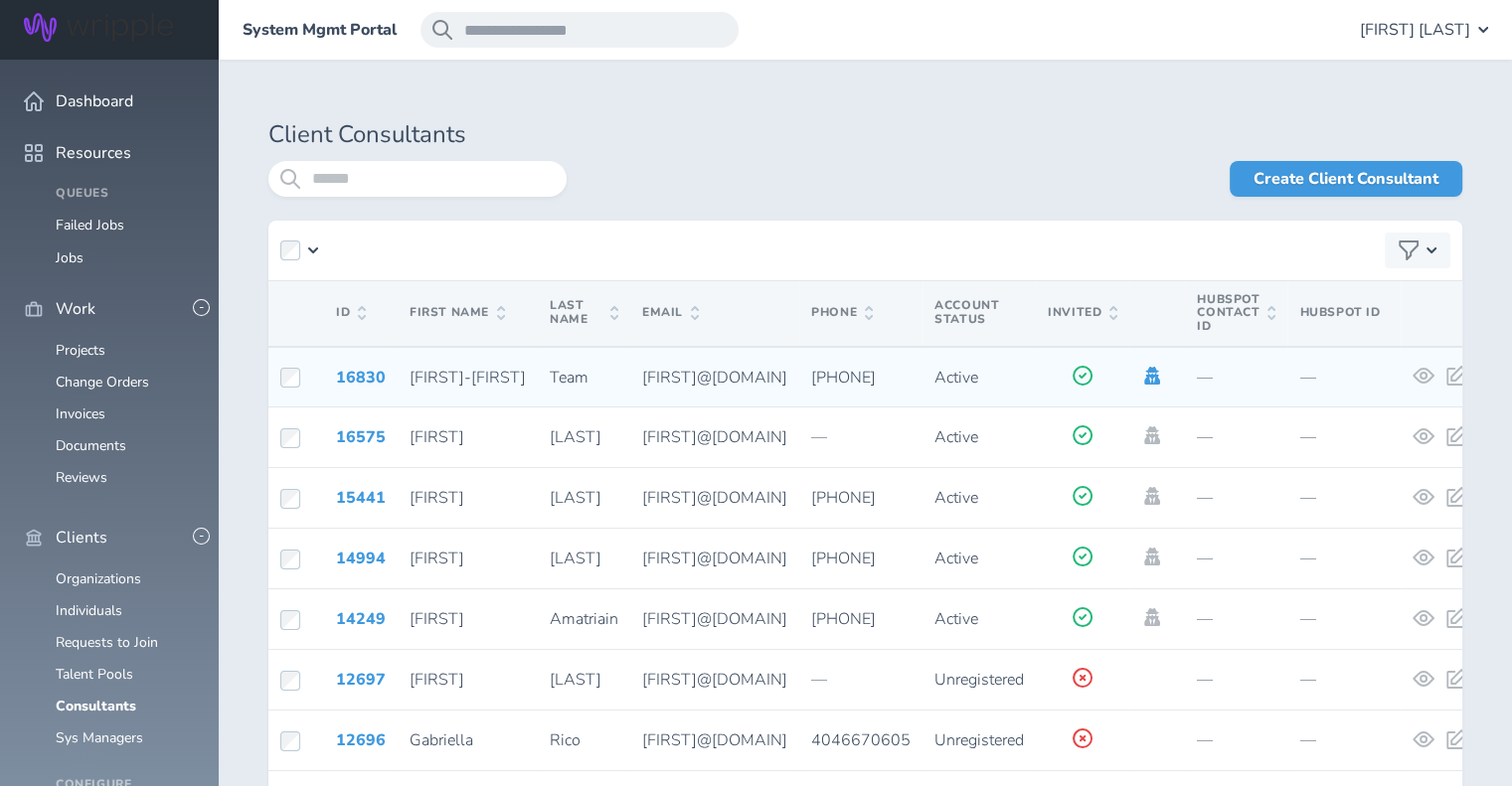 click 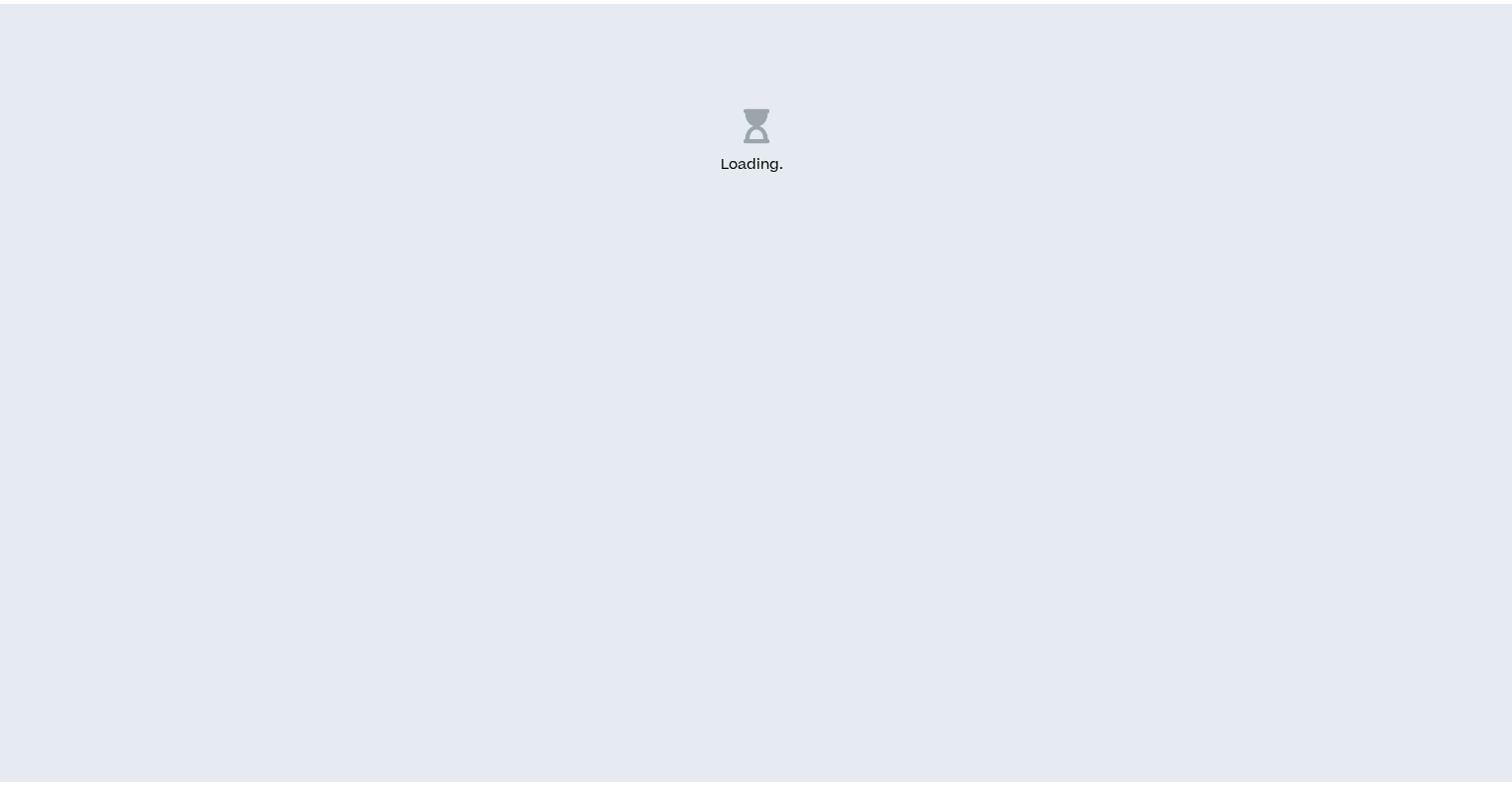scroll, scrollTop: 0, scrollLeft: 0, axis: both 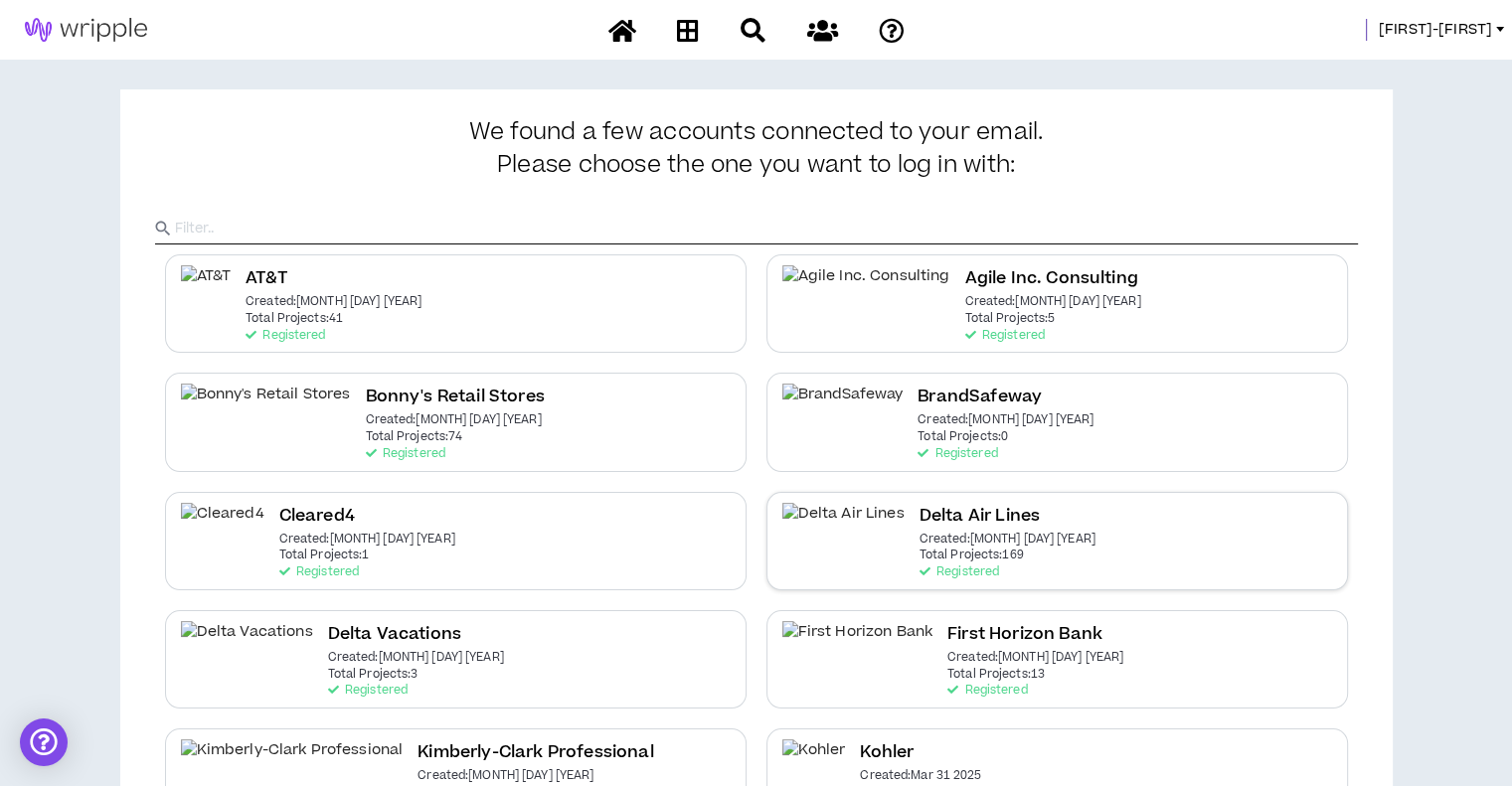 click on "Delta Air Lines Created:  [MONTH] [DAY] [YEAR] Total Projects:  169    Registered" at bounding box center [1057, 541] 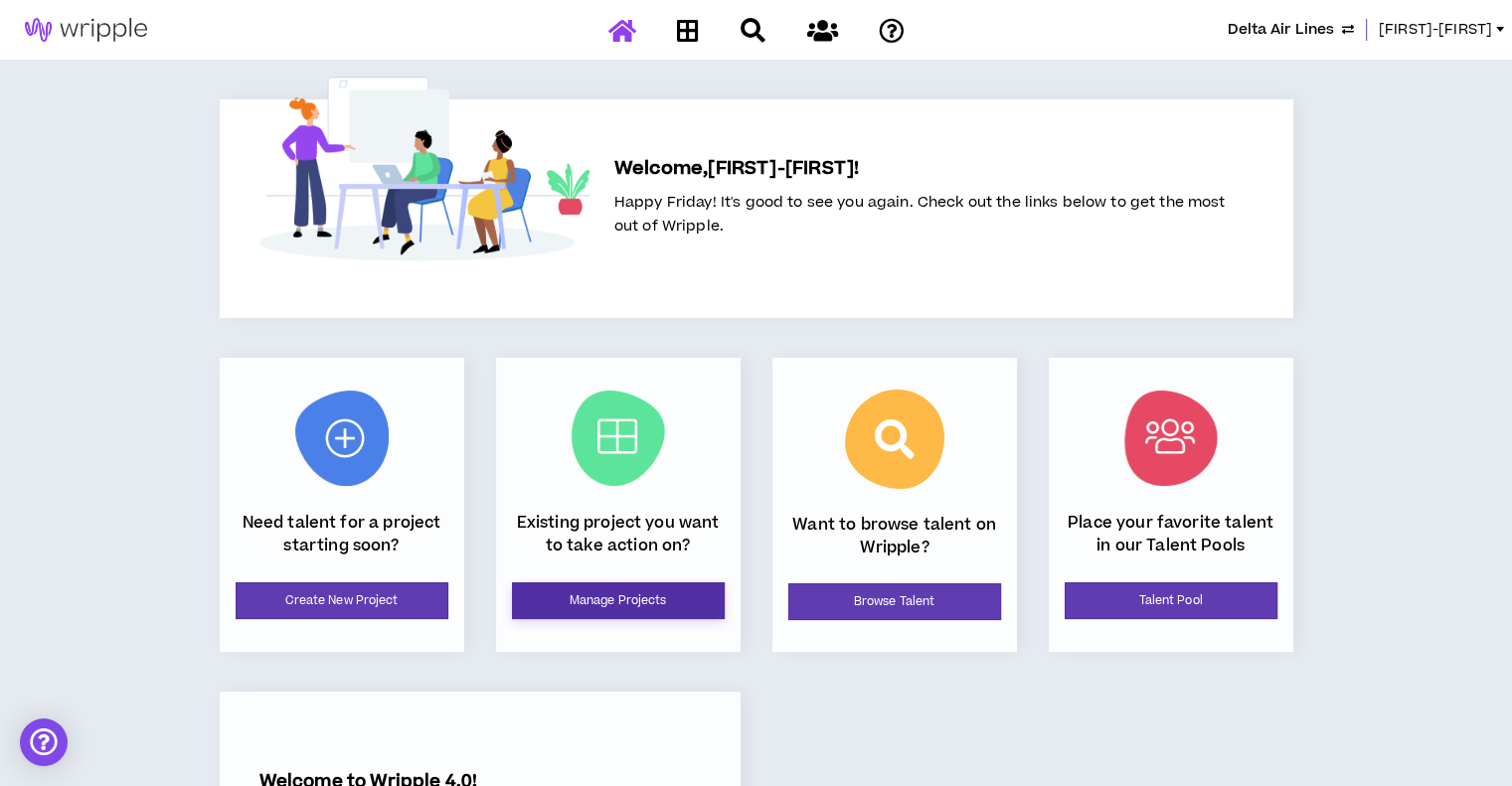 click on "Manage Projects" at bounding box center [618, 600] 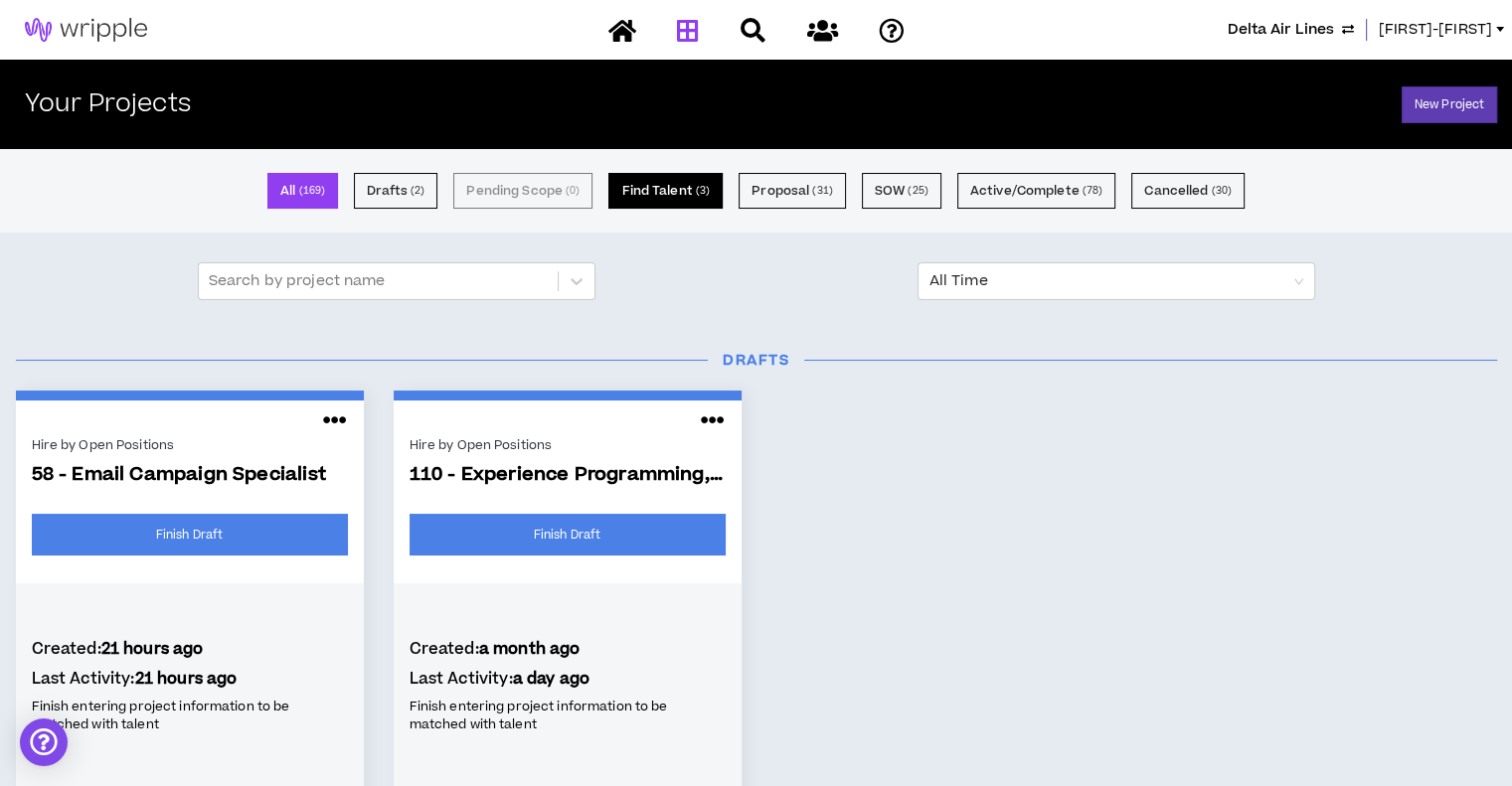 click on "Find Talent   ( 3 )" at bounding box center [665, 191] 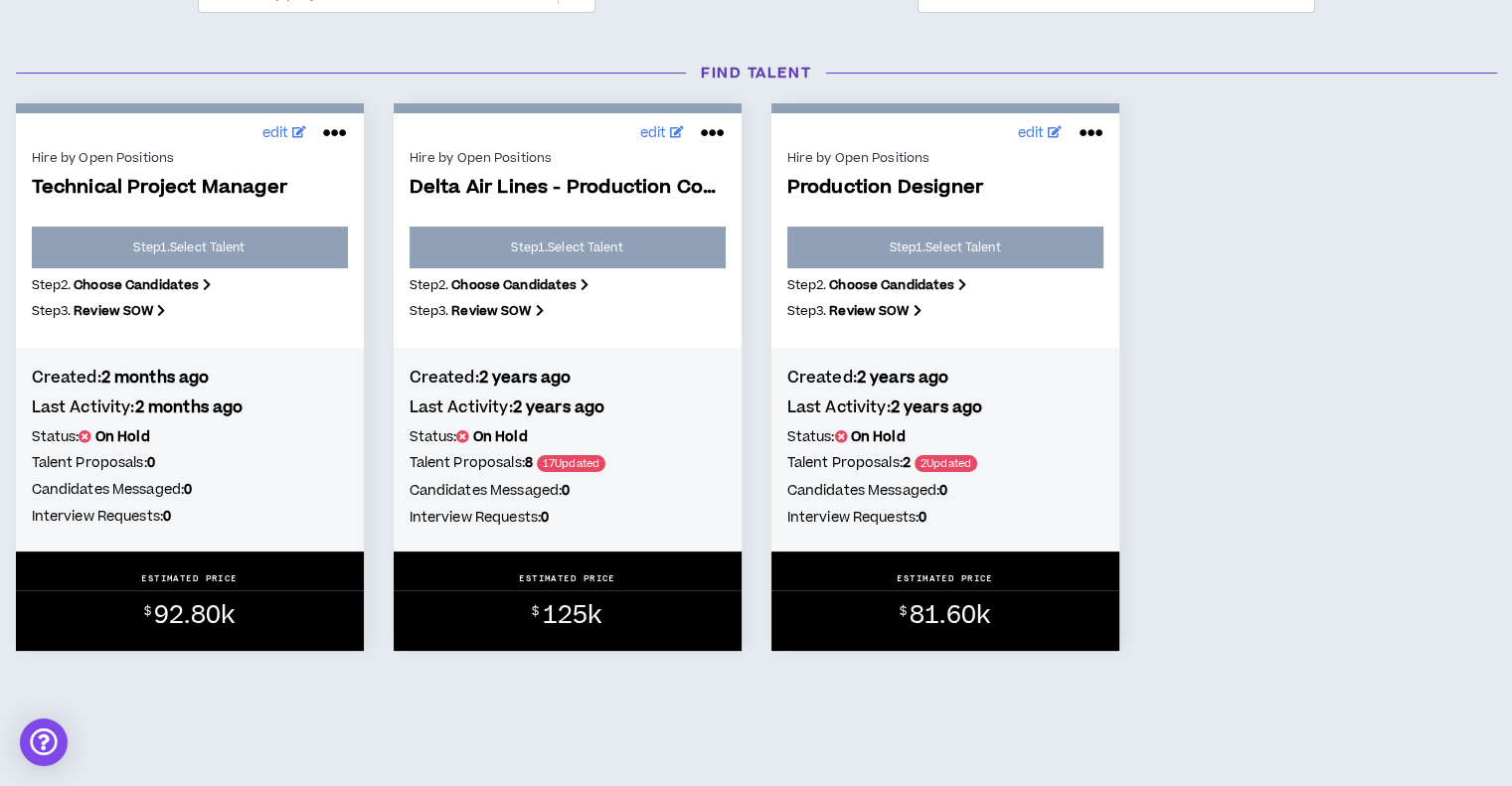 scroll, scrollTop: 0, scrollLeft: 0, axis: both 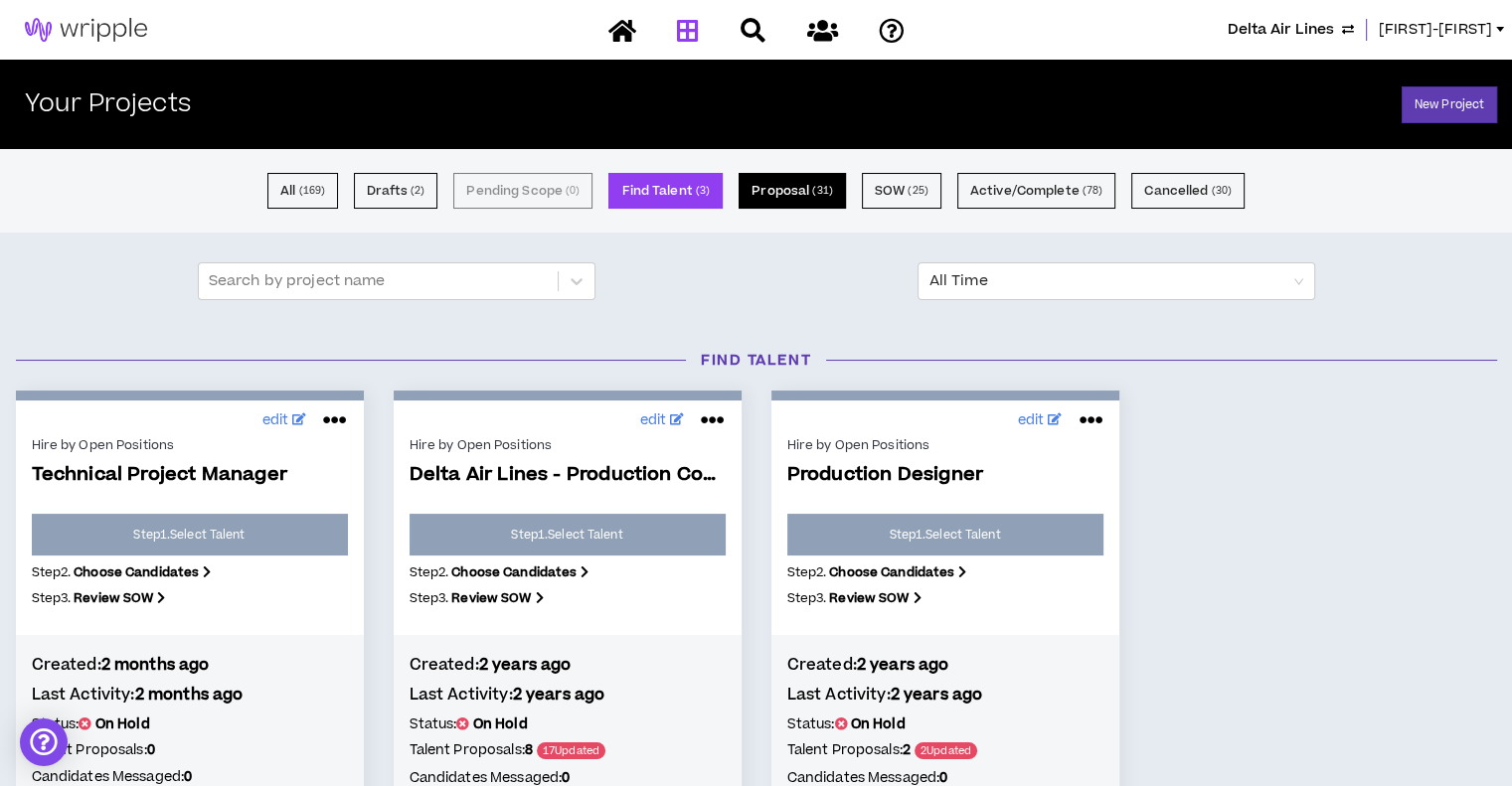 click on "Proposal   ( 31 )" at bounding box center (792, 191) 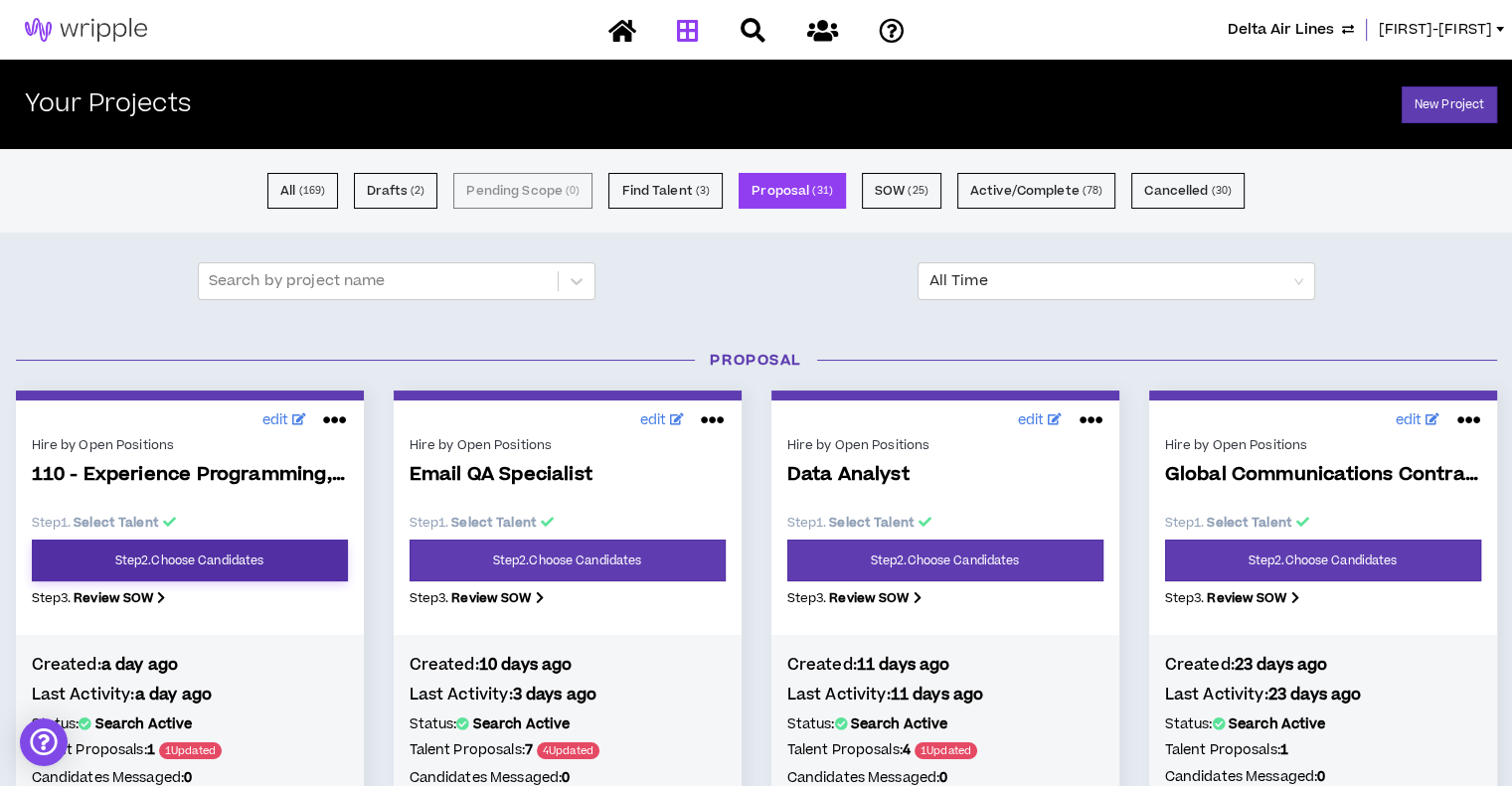 click on "Step  2 .  Choose Candidates" at bounding box center [190, 560] 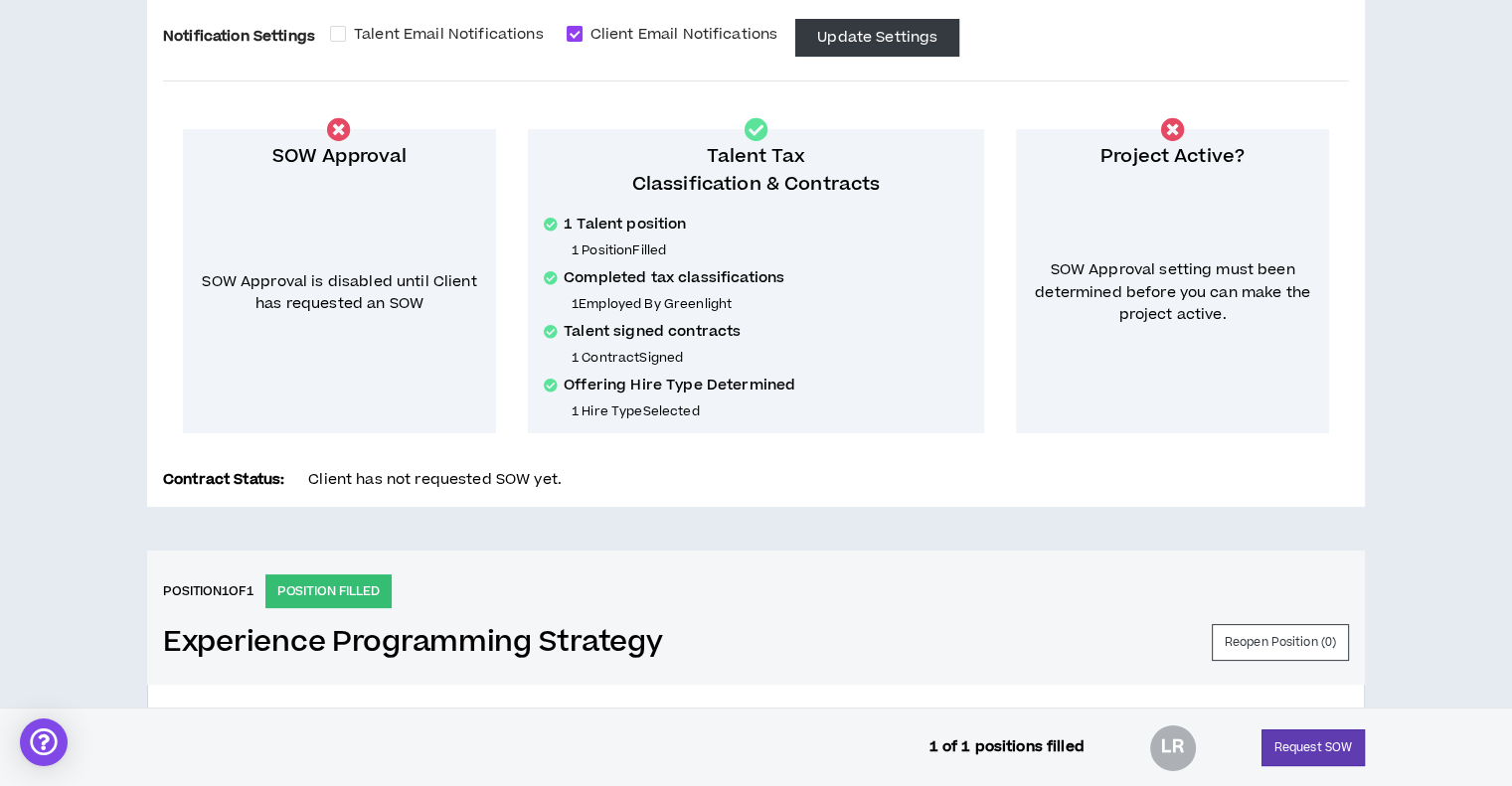 scroll, scrollTop: 5, scrollLeft: 0, axis: vertical 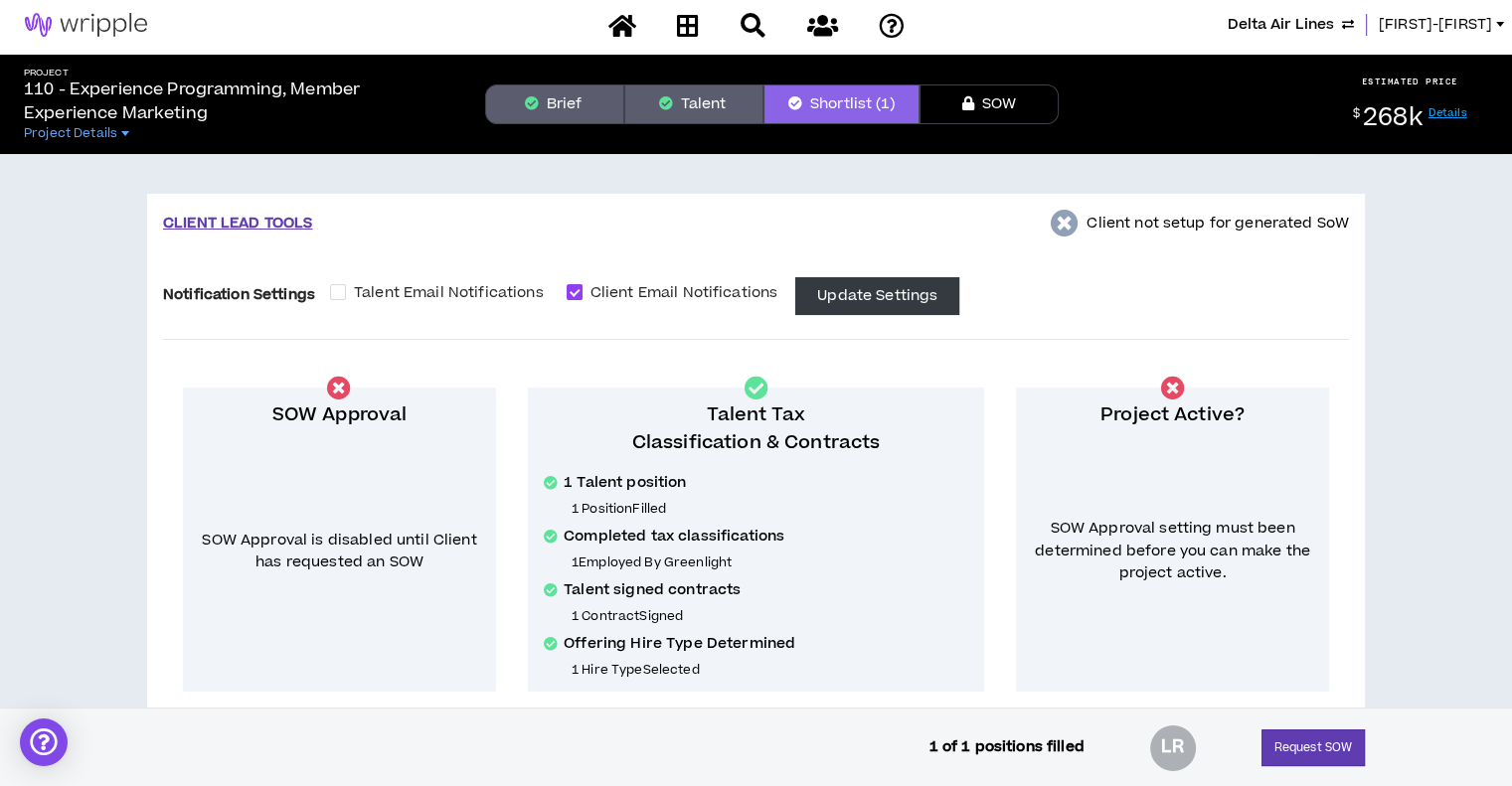 click on "Brief" at bounding box center [555, 104] 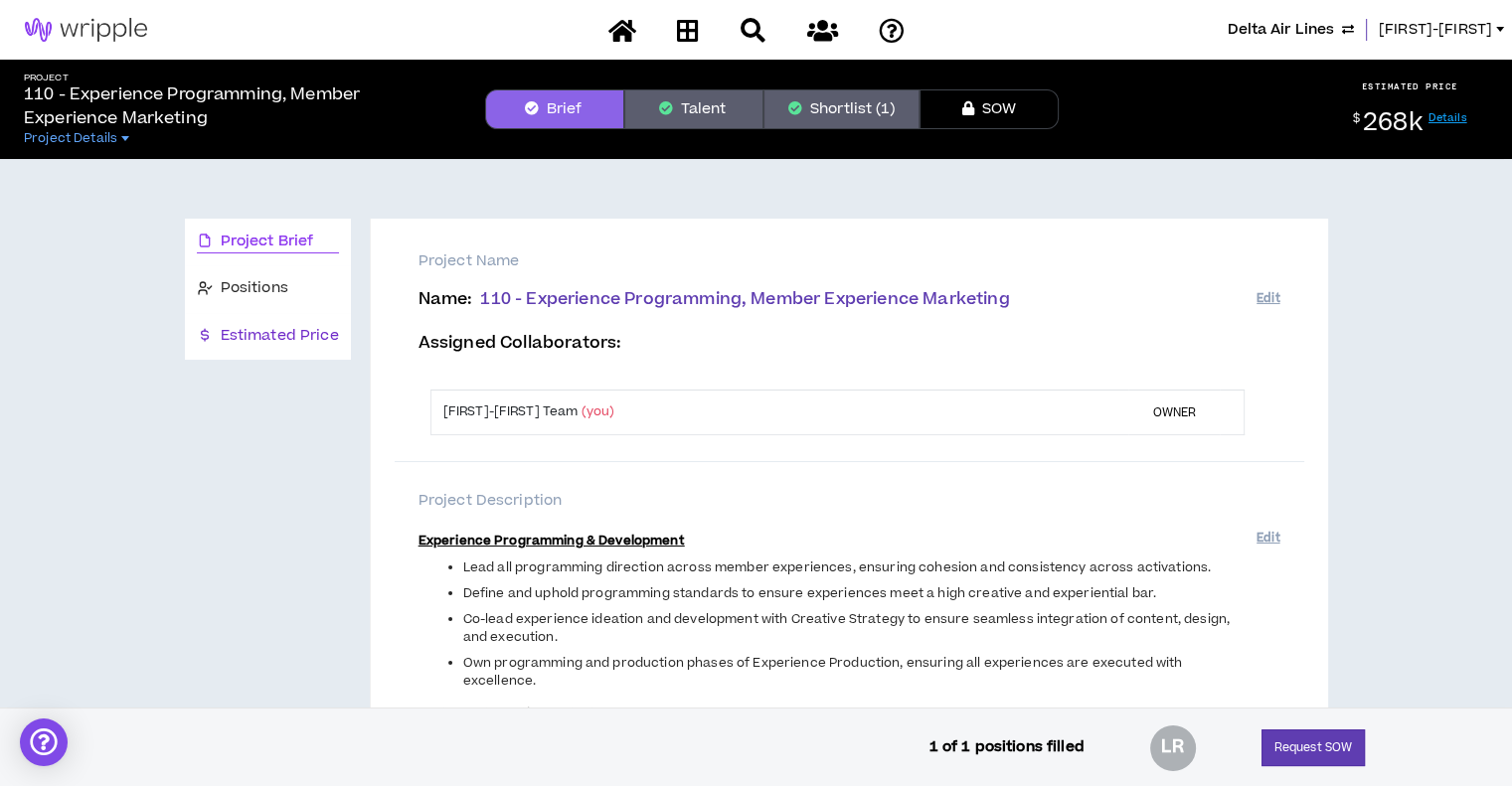 click on "Estimated Price" at bounding box center [279, 336] 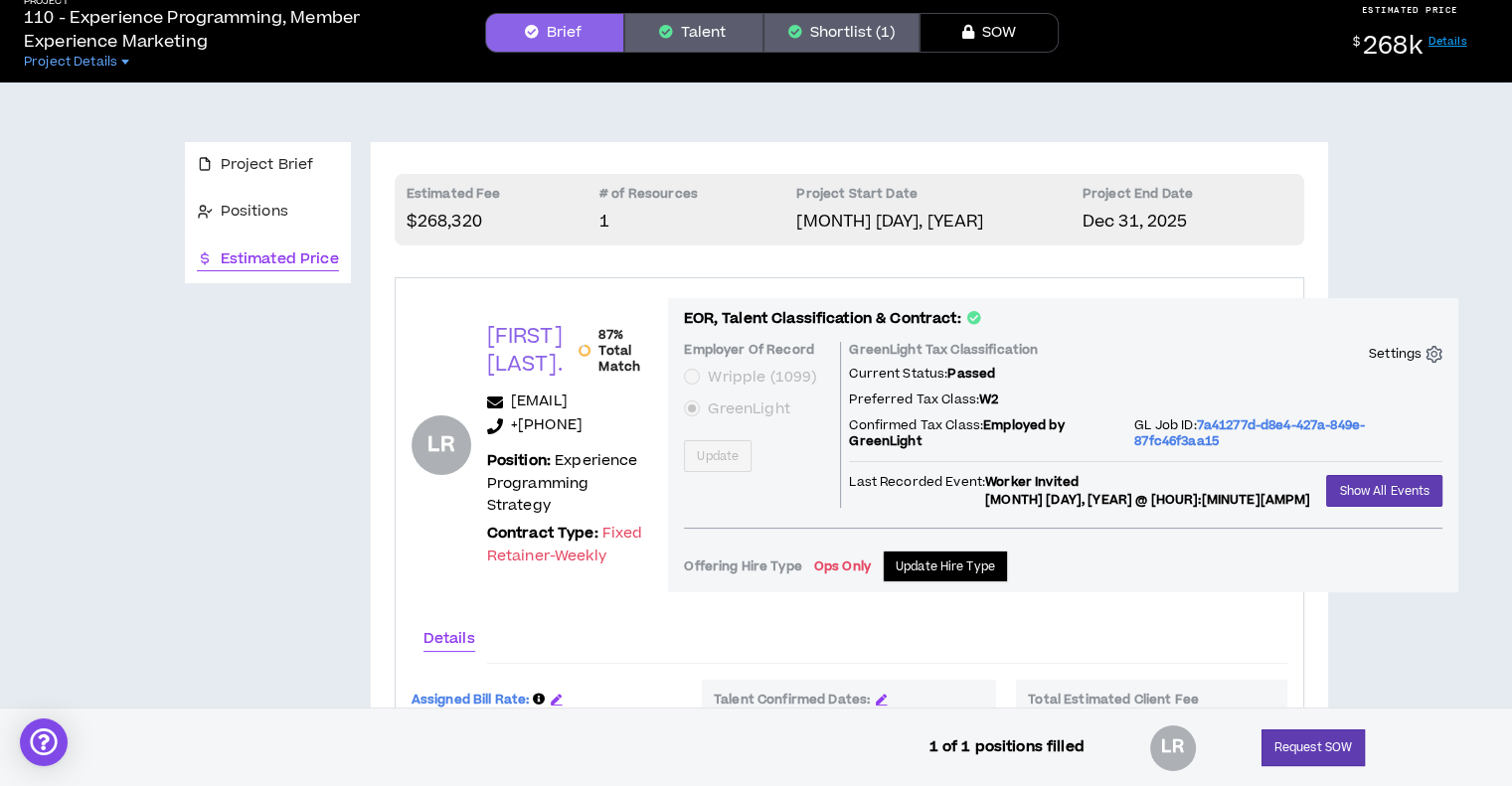 scroll, scrollTop: 113, scrollLeft: 0, axis: vertical 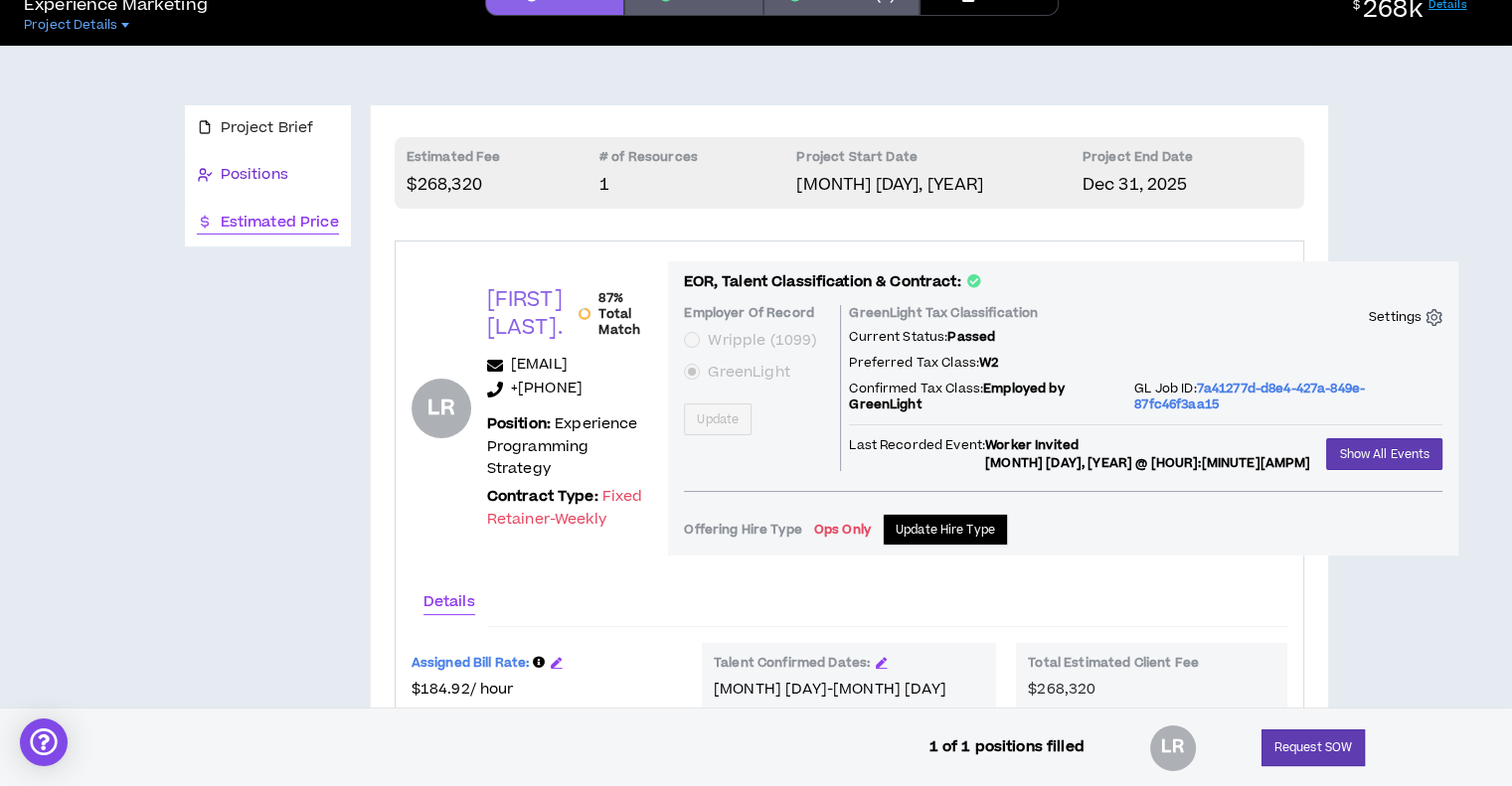 click on "Positions" at bounding box center [254, 175] 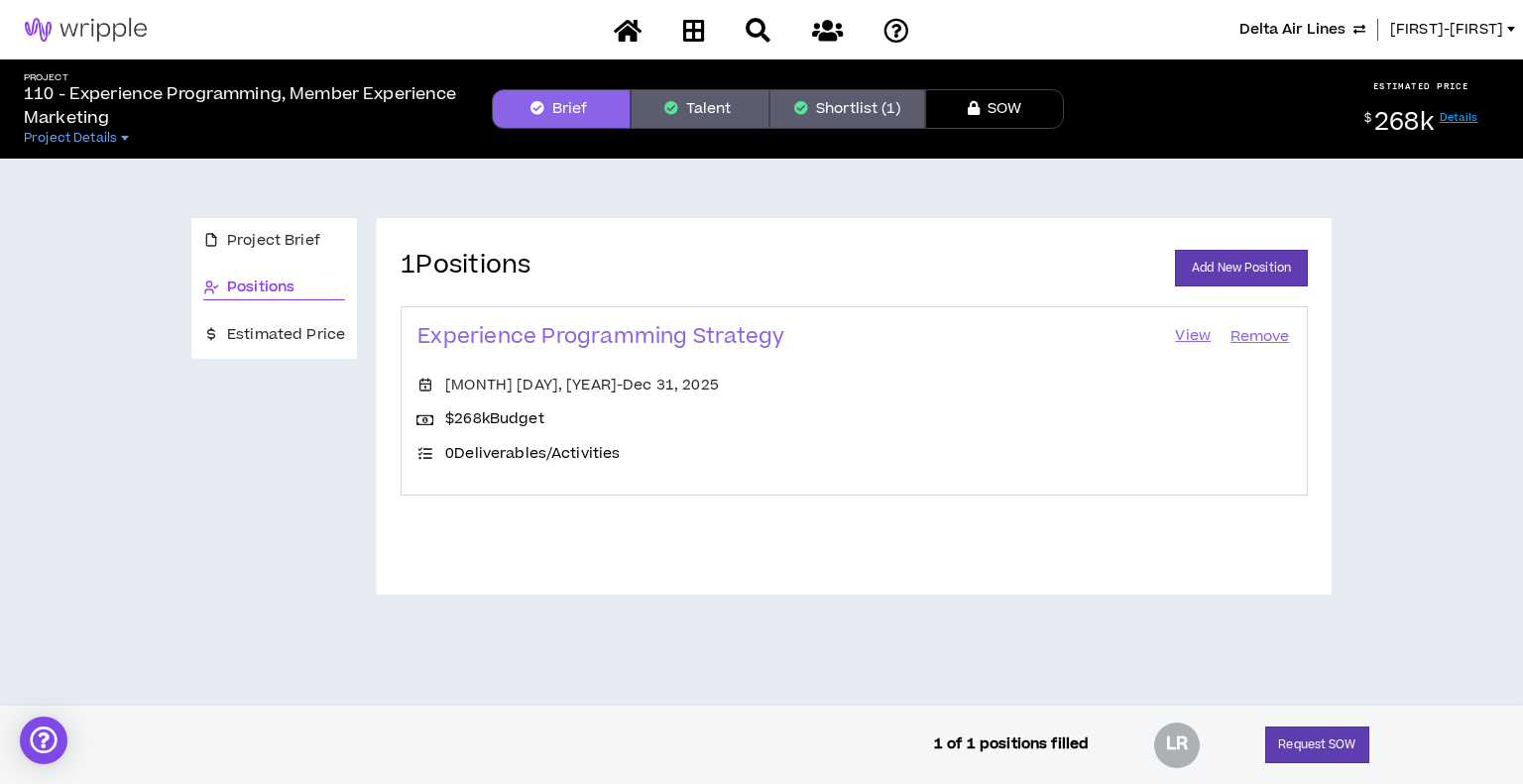 click on "View" at bounding box center [1193, 337] 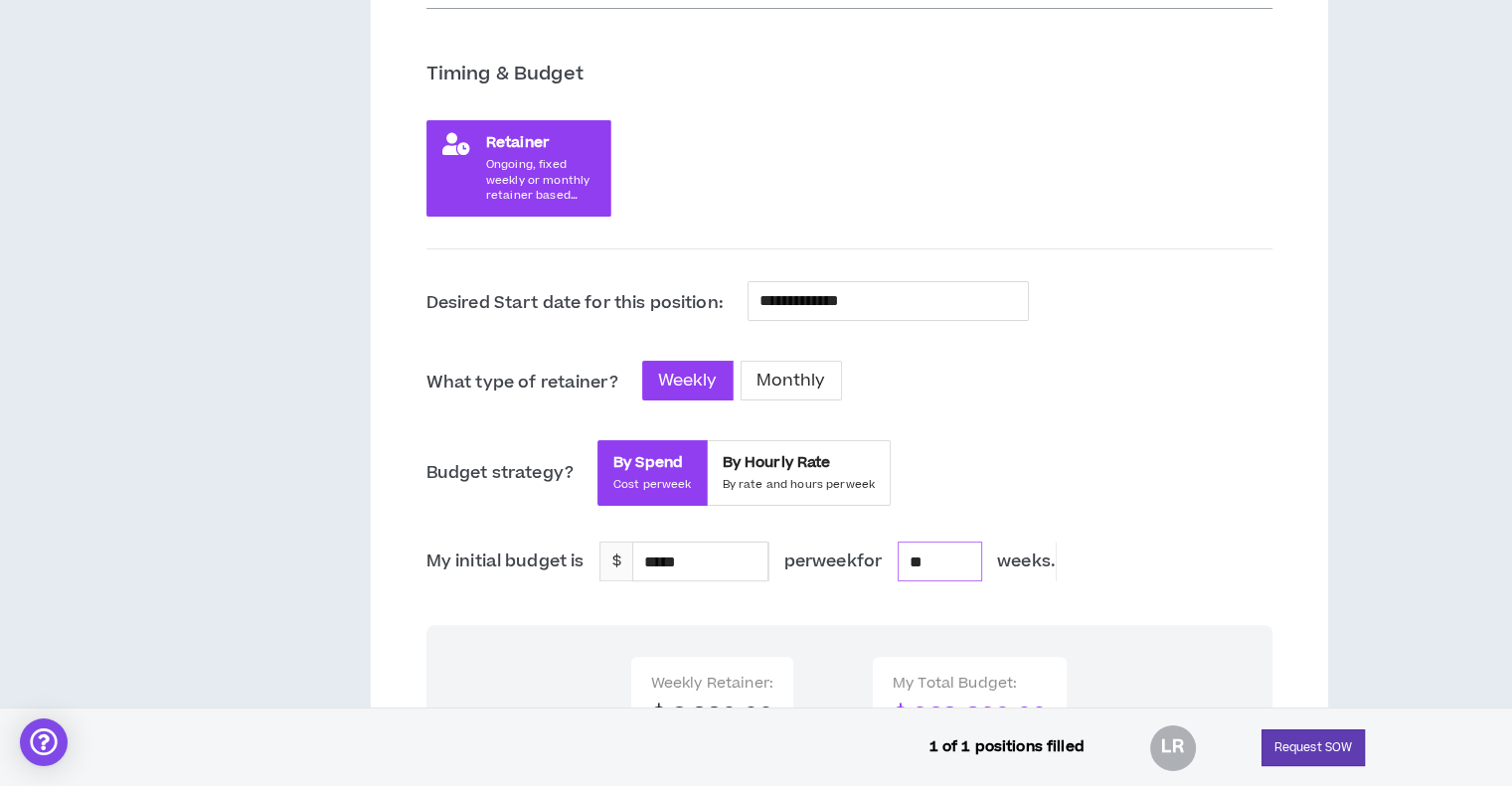 scroll, scrollTop: 384, scrollLeft: 0, axis: vertical 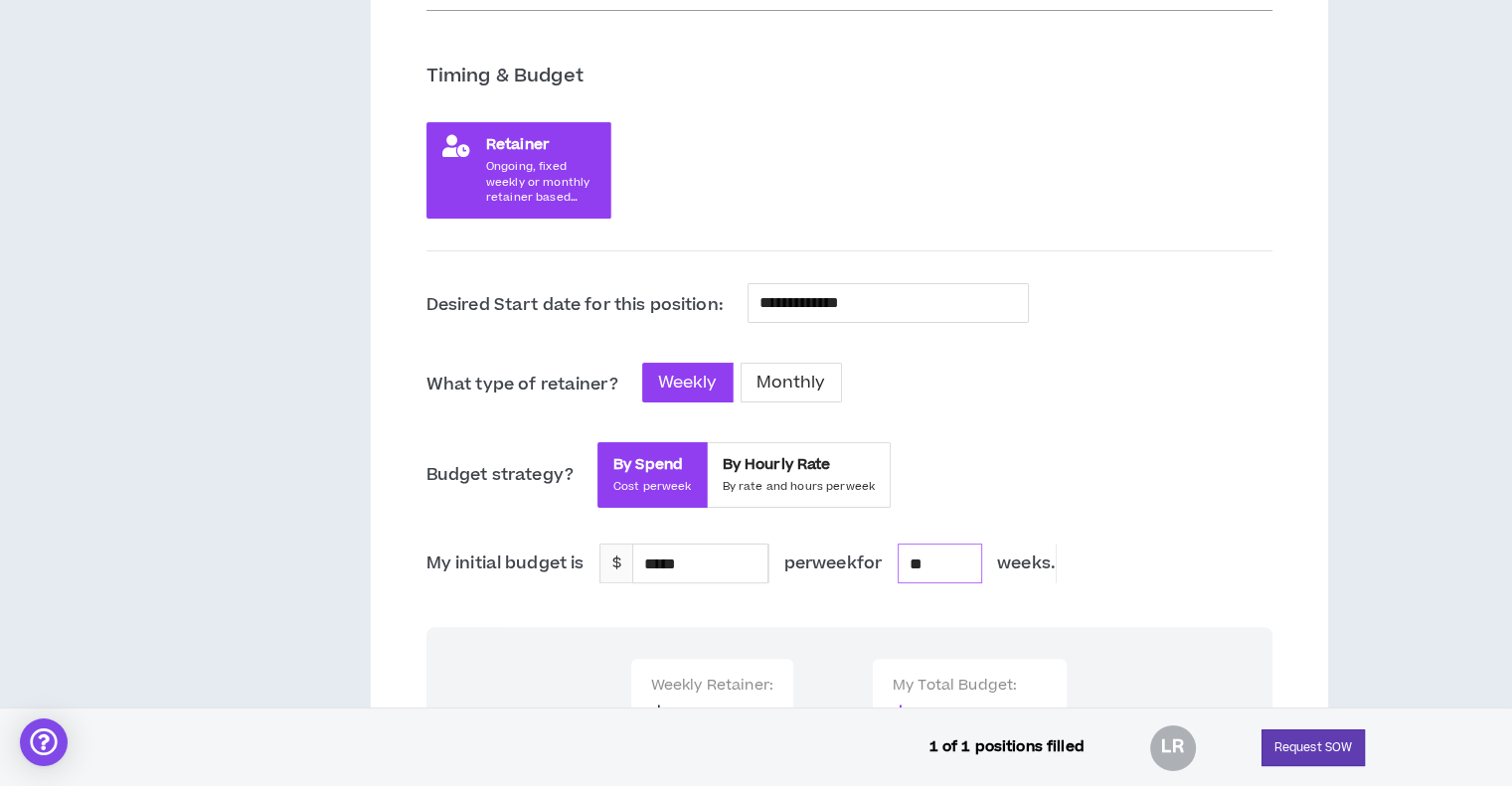 click on "**" at bounding box center (939, 563) 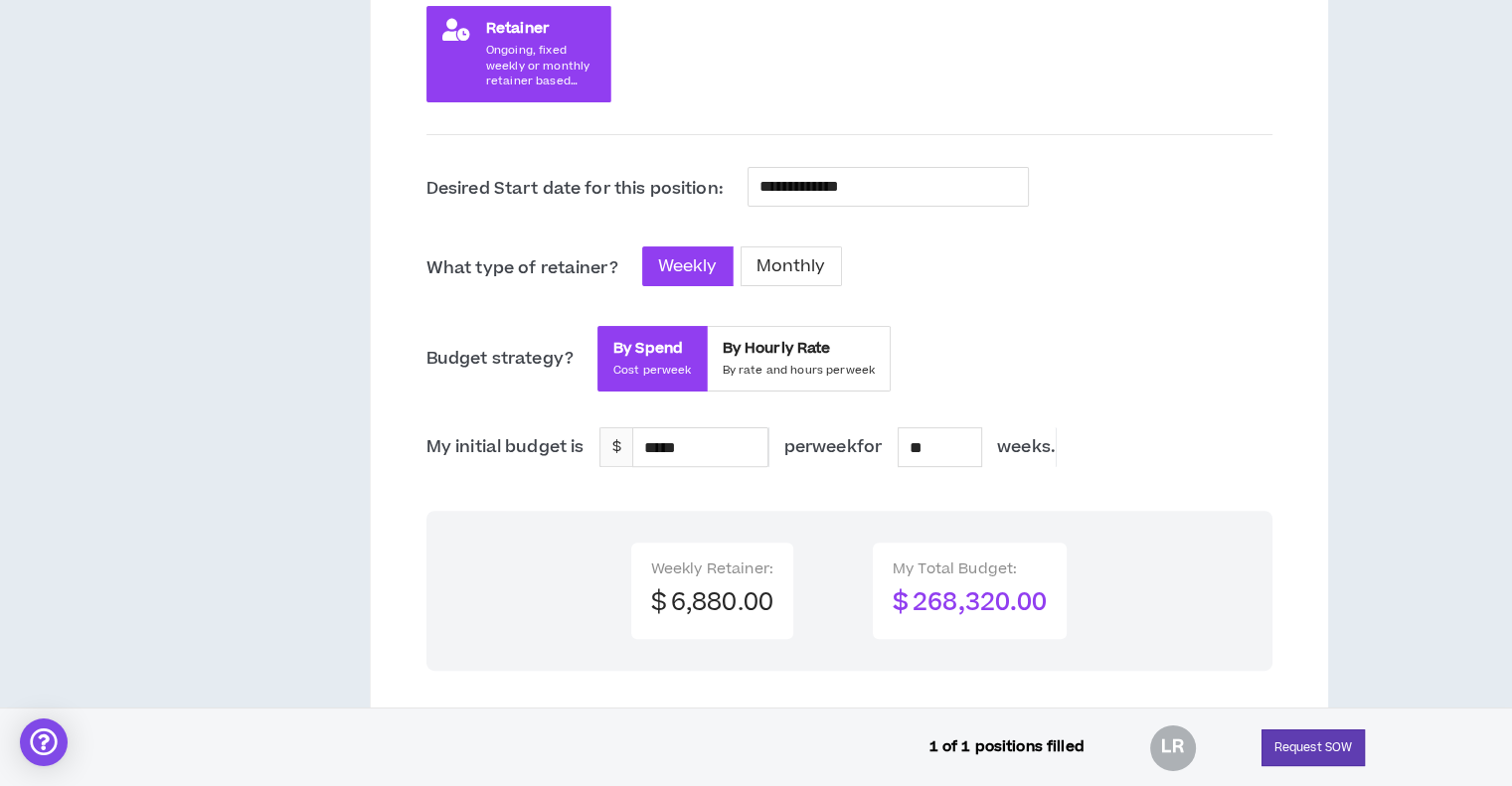 scroll, scrollTop: 501, scrollLeft: 0, axis: vertical 